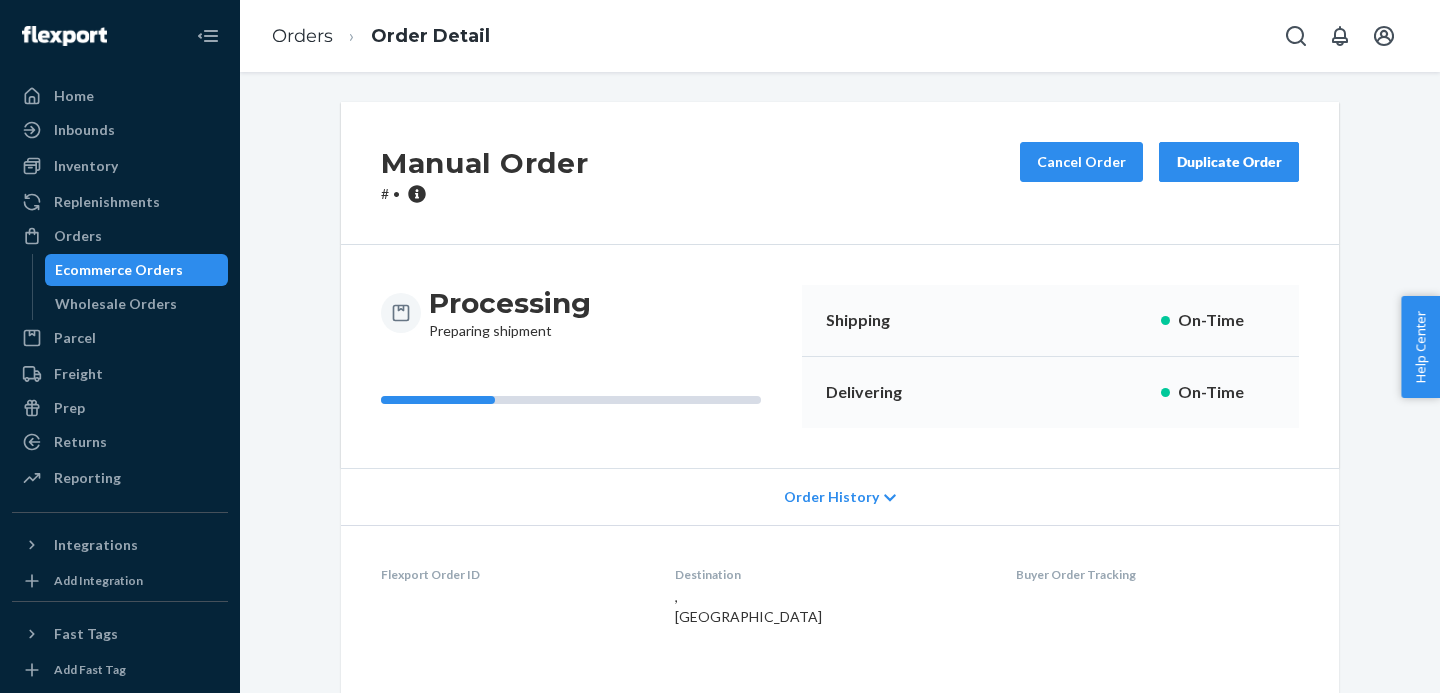 scroll, scrollTop: 0, scrollLeft: 0, axis: both 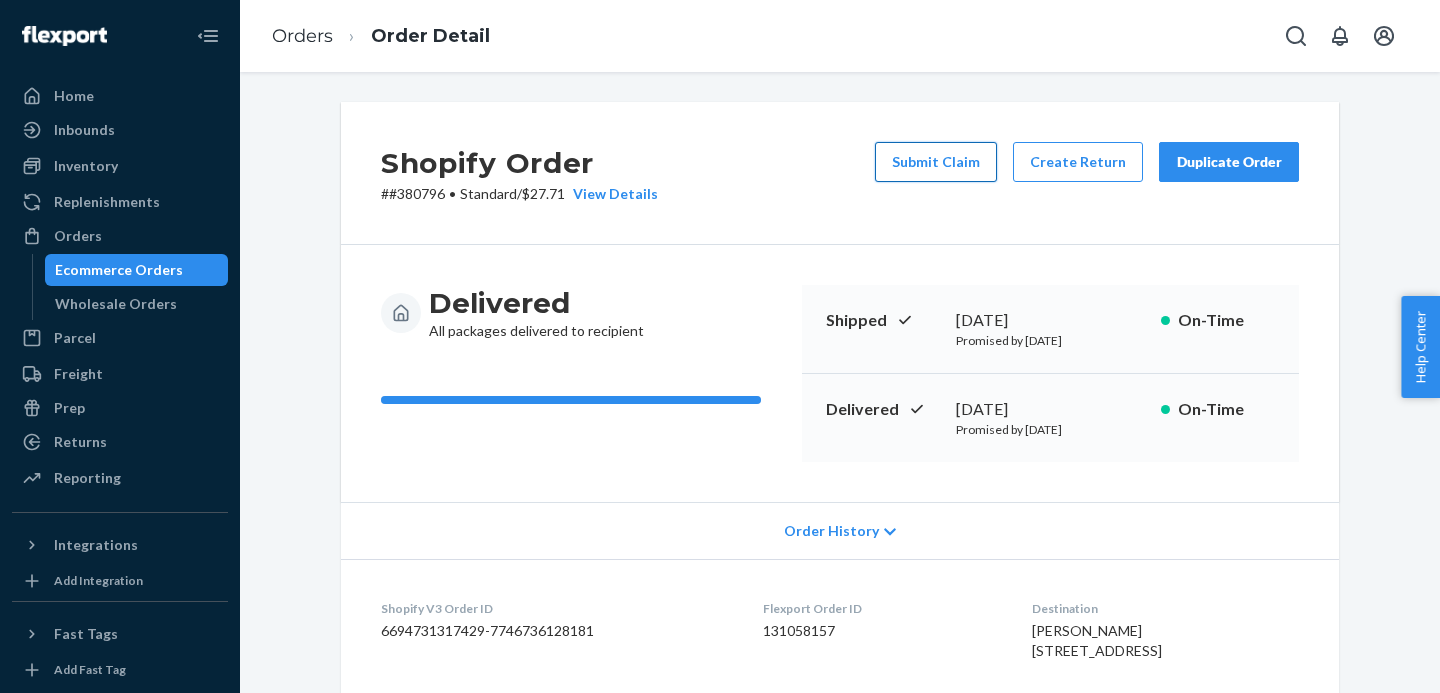 click on "Submit Claim" at bounding box center [936, 162] 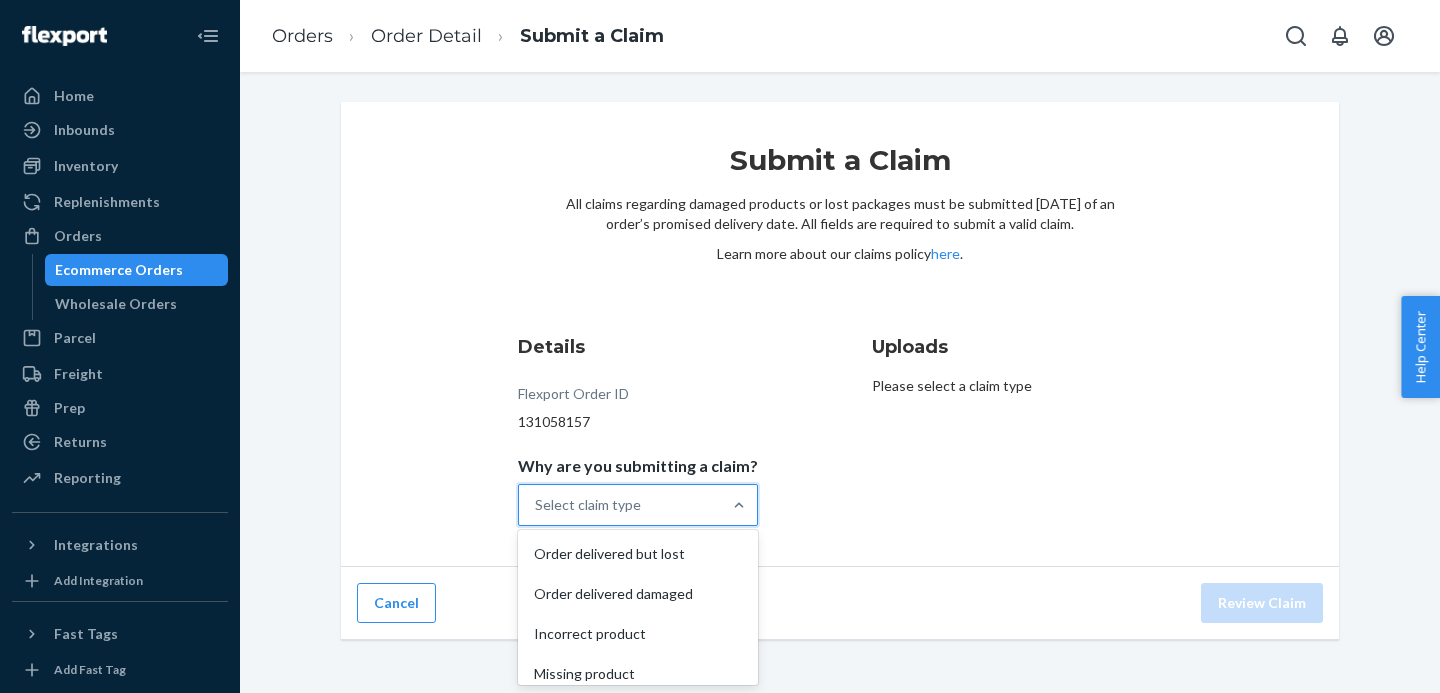 click on "Select claim type" at bounding box center (620, 505) 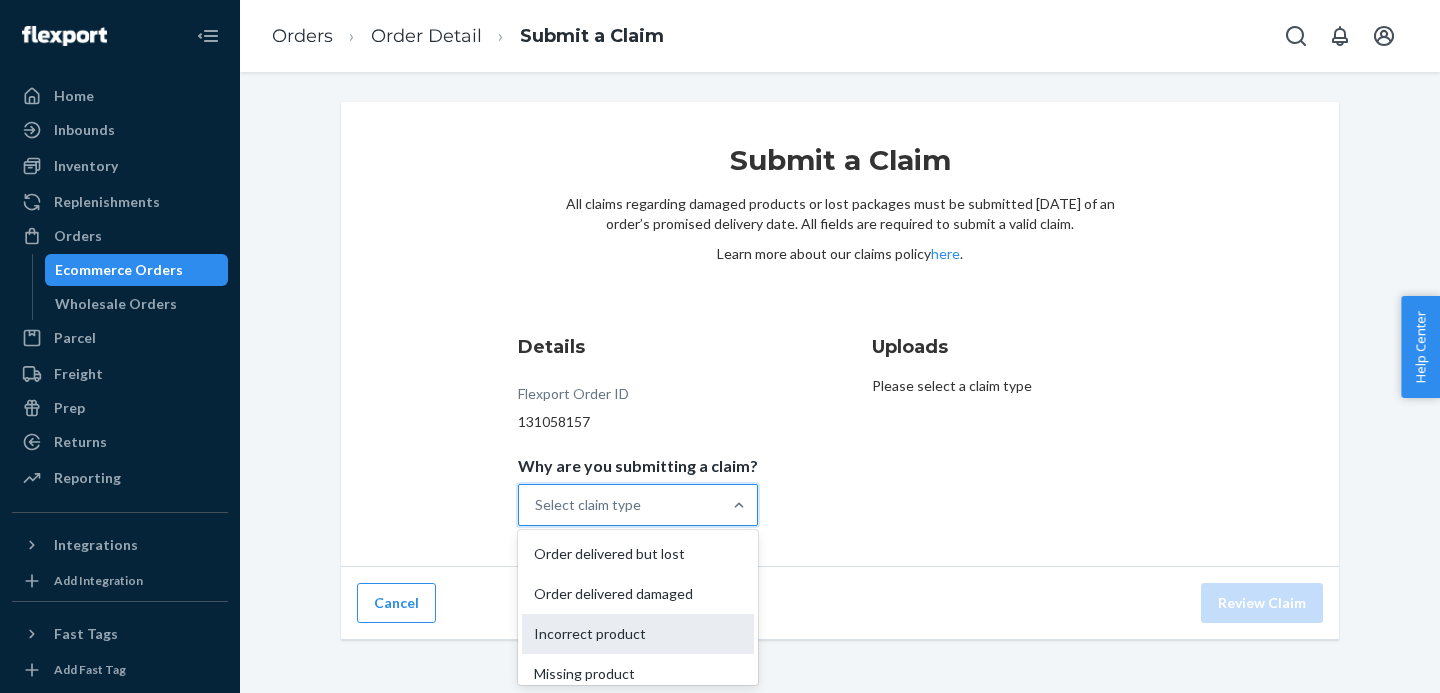 click on "Incorrect product" at bounding box center (638, 634) 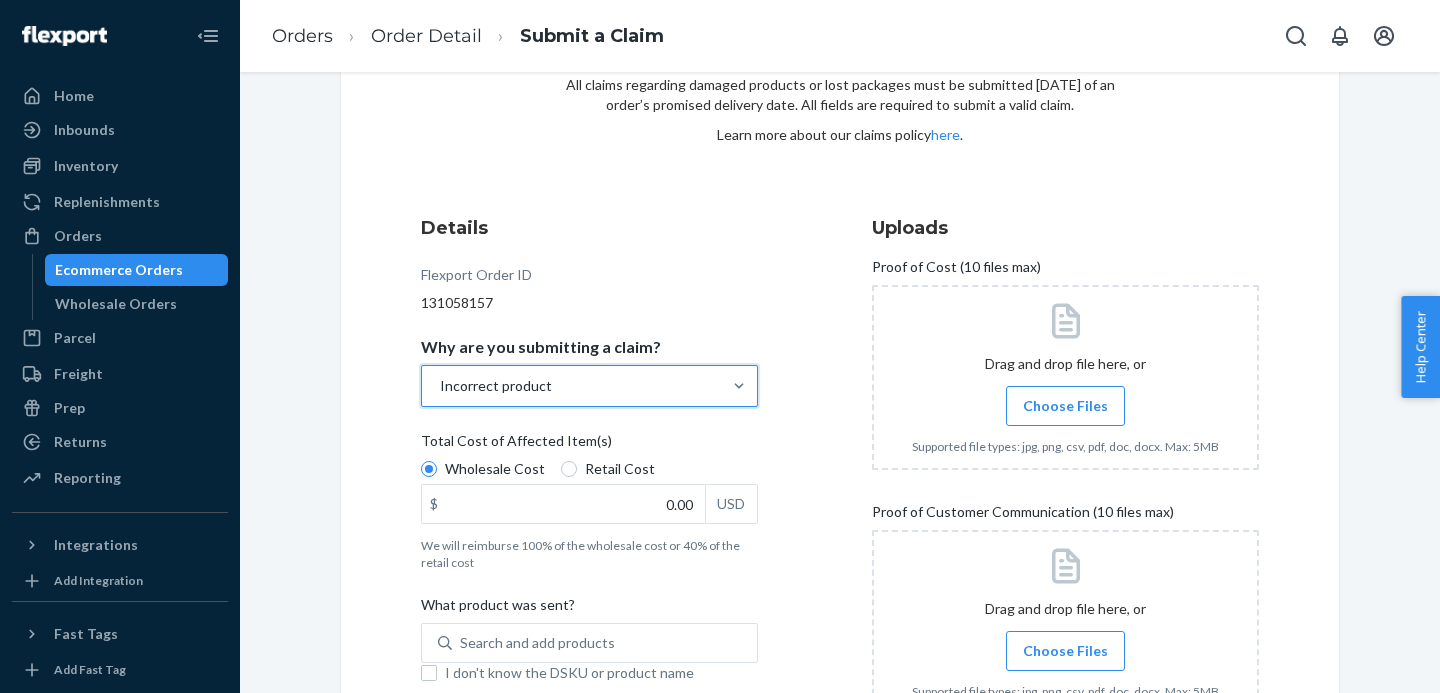 scroll, scrollTop: 121, scrollLeft: 0, axis: vertical 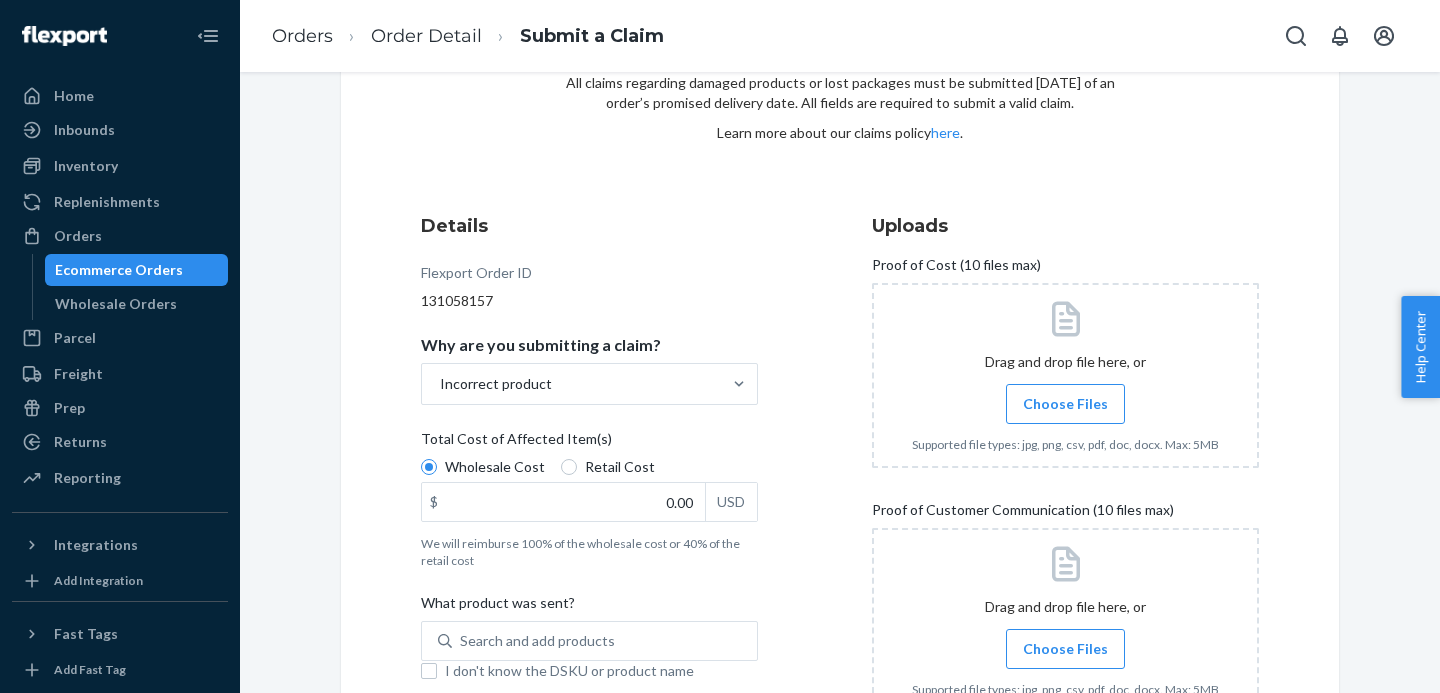 click on "Wholesale Cost Retail Cost" at bounding box center (589, 469) 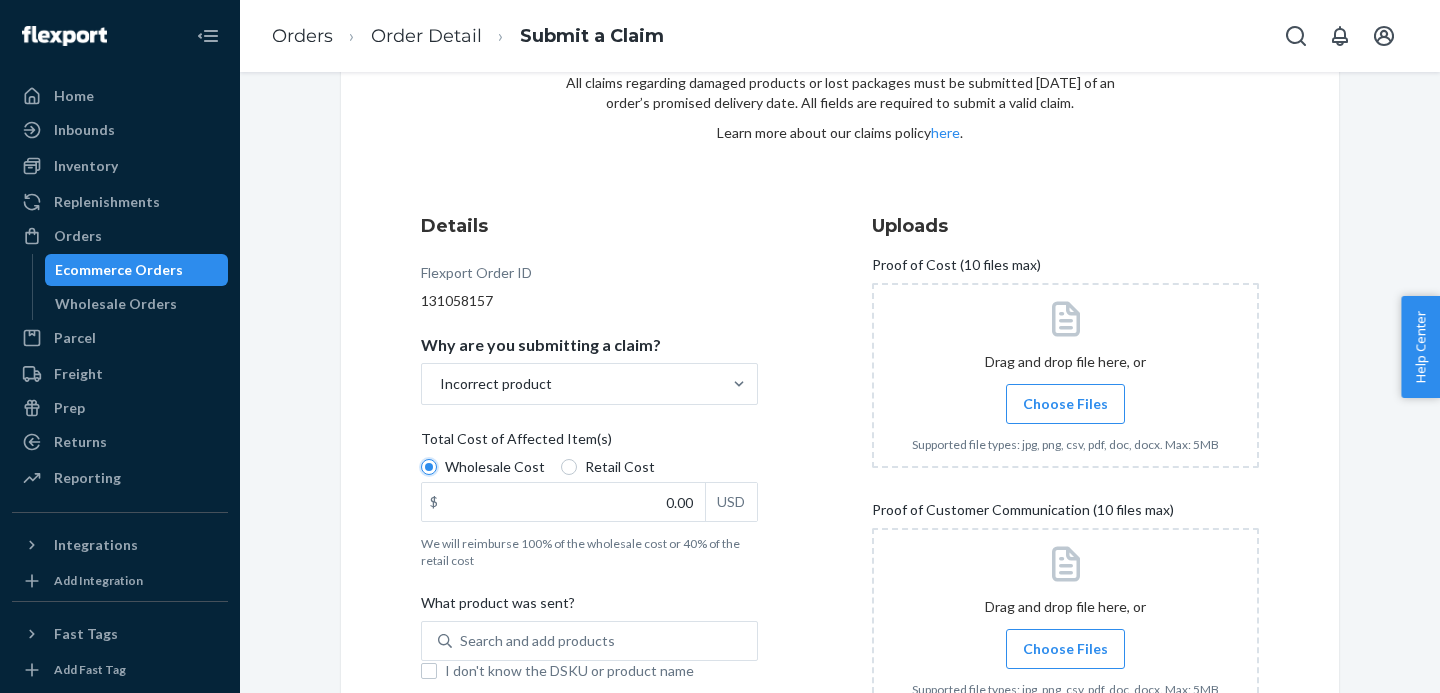 click on "Wholesale Cost" at bounding box center [429, 467] 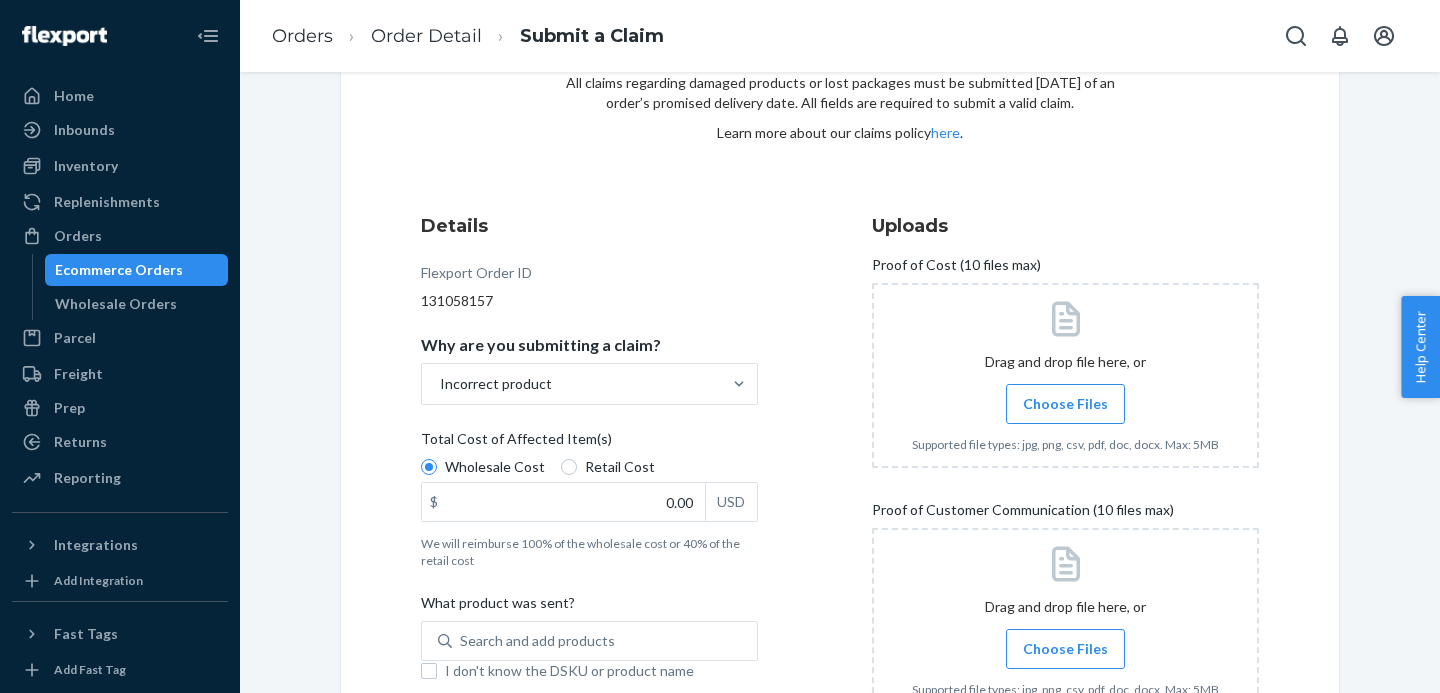 click on "Retail Cost" at bounding box center [620, 467] 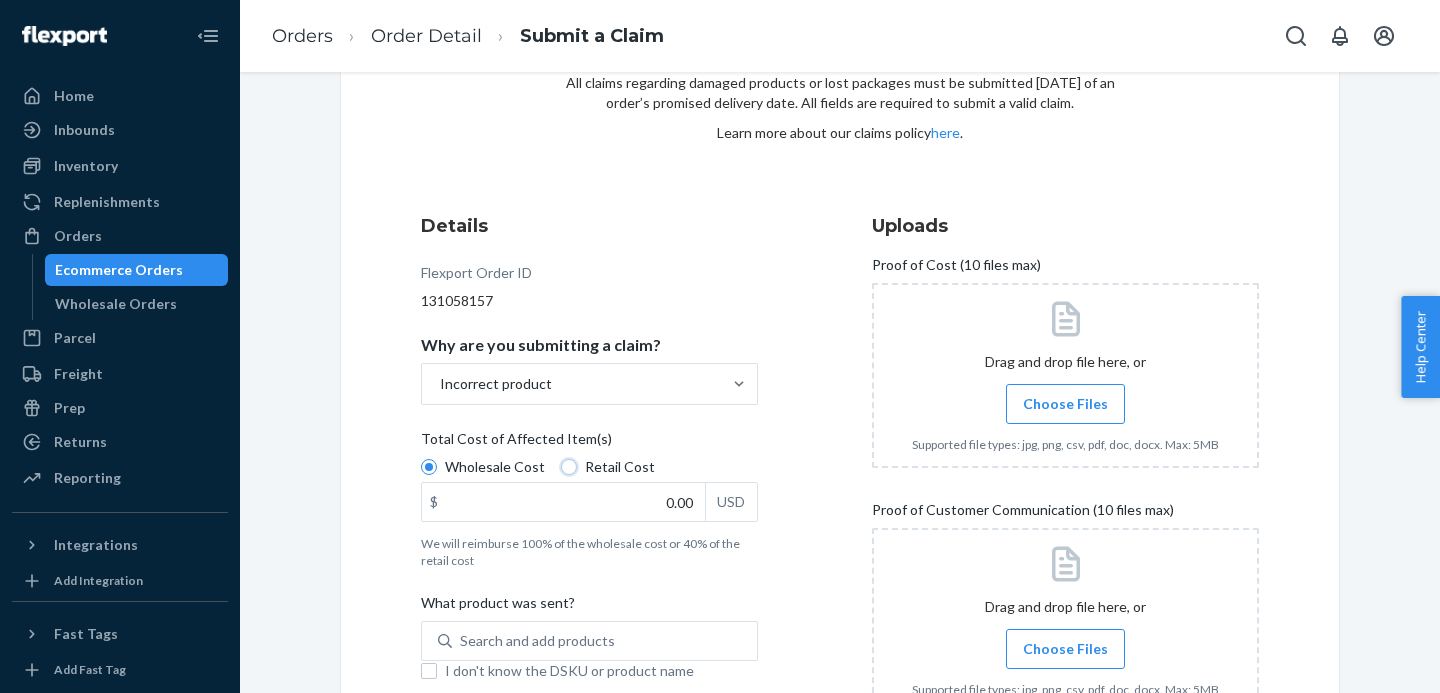 click on "Retail Cost" at bounding box center [569, 467] 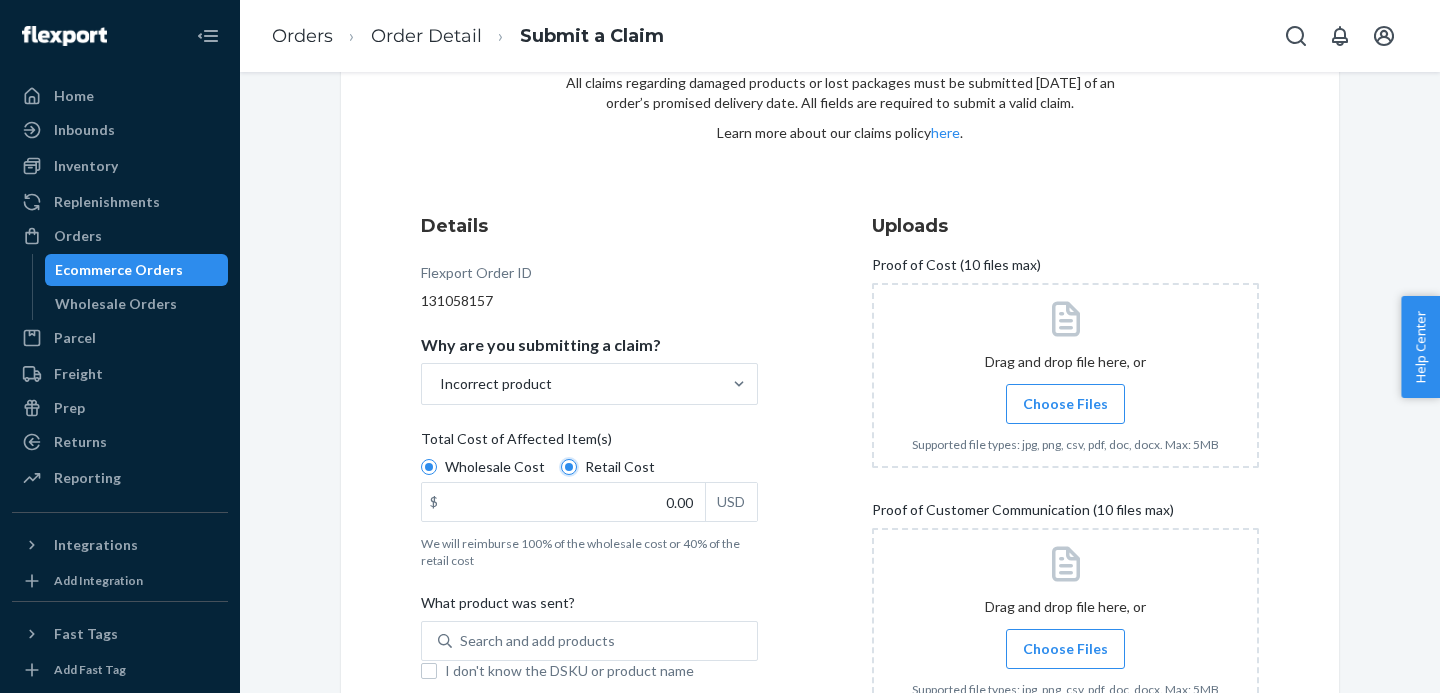 radio on "true" 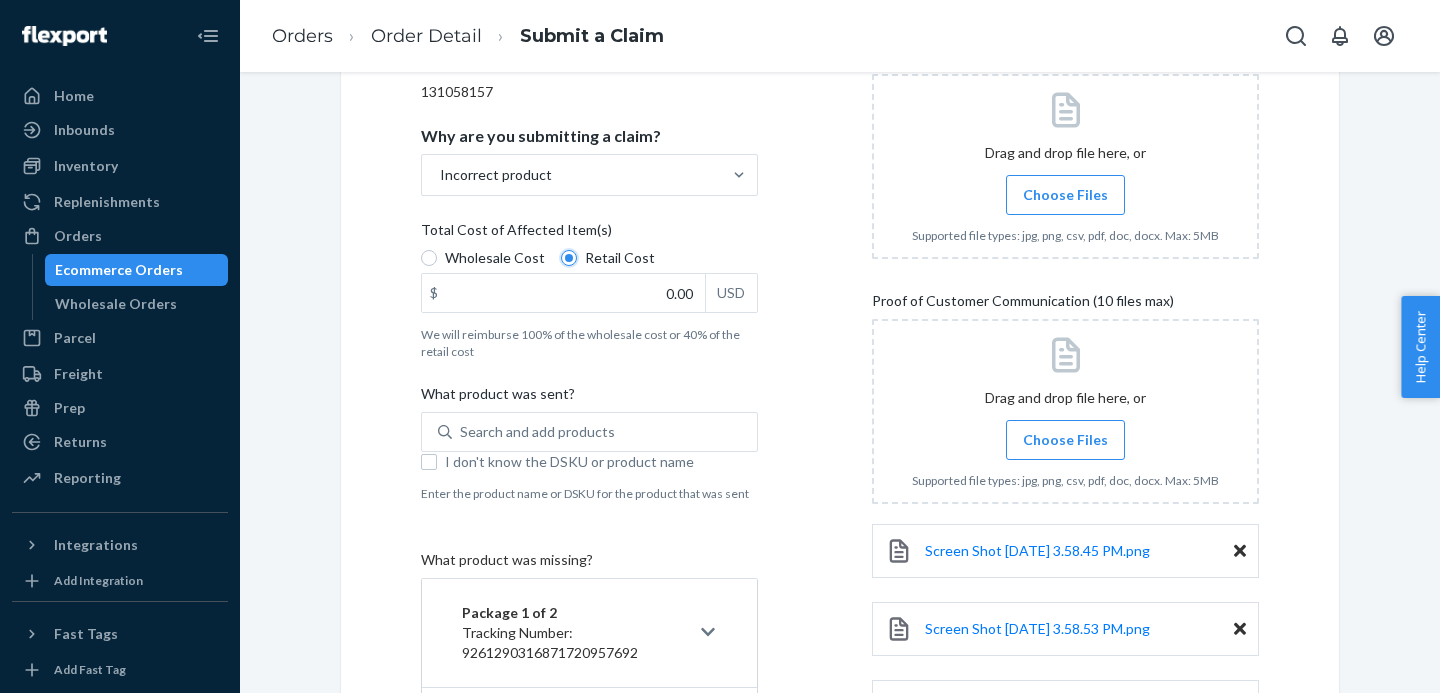 scroll, scrollTop: 332, scrollLeft: 0, axis: vertical 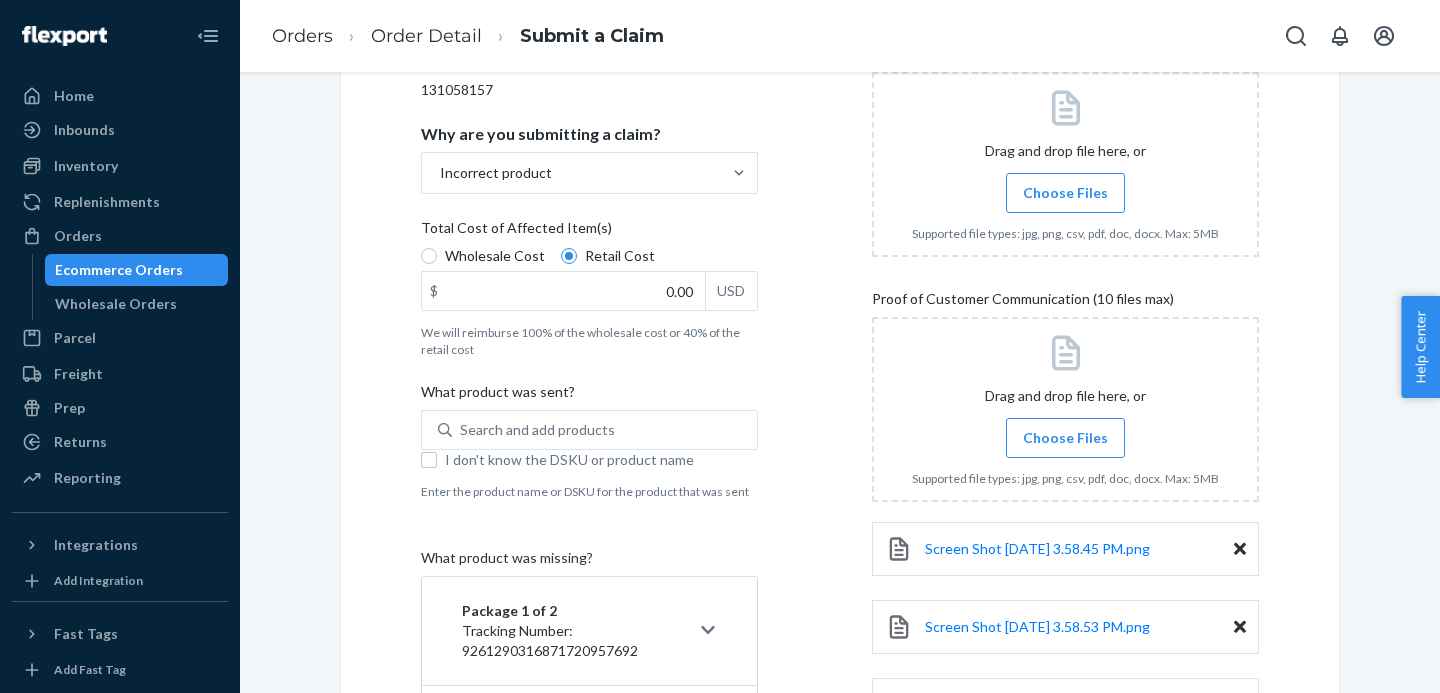 click on "I don't know the DSKU or product name" at bounding box center (601, 460) 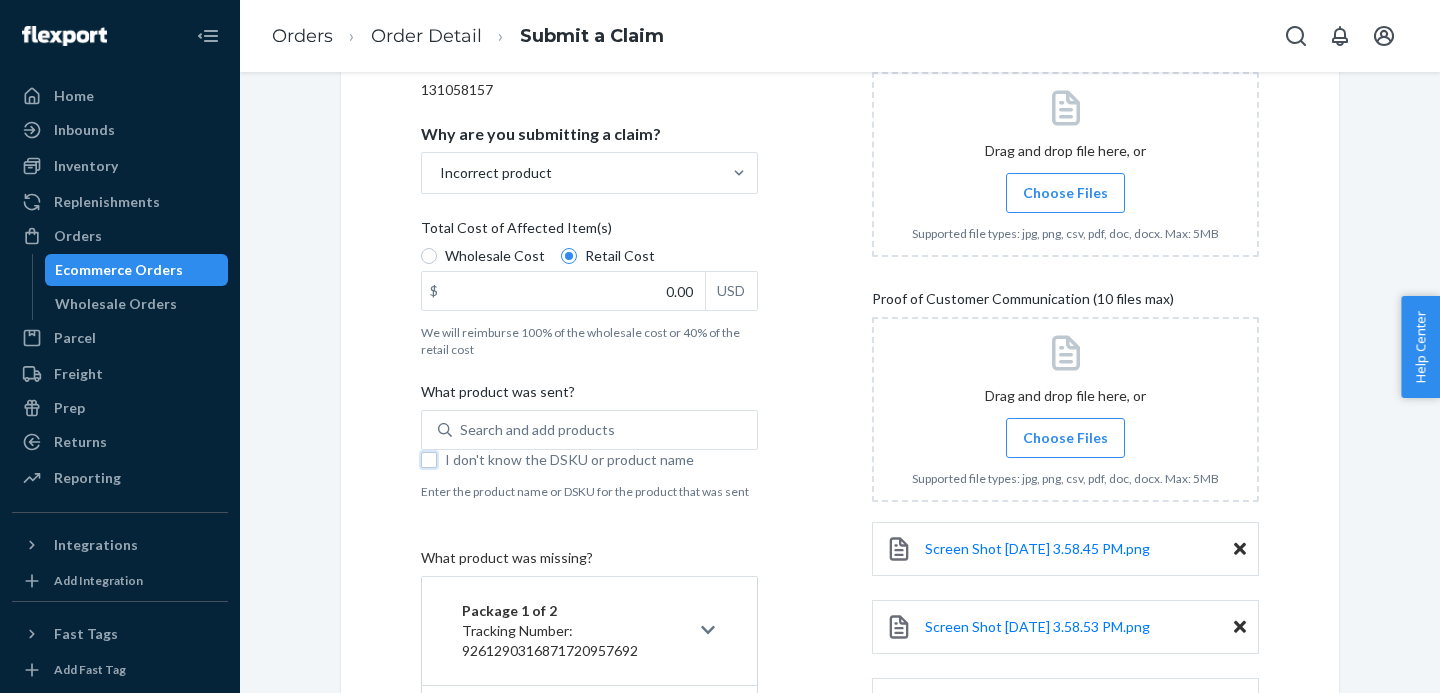 click on "I don't know the DSKU or product name" at bounding box center (429, 460) 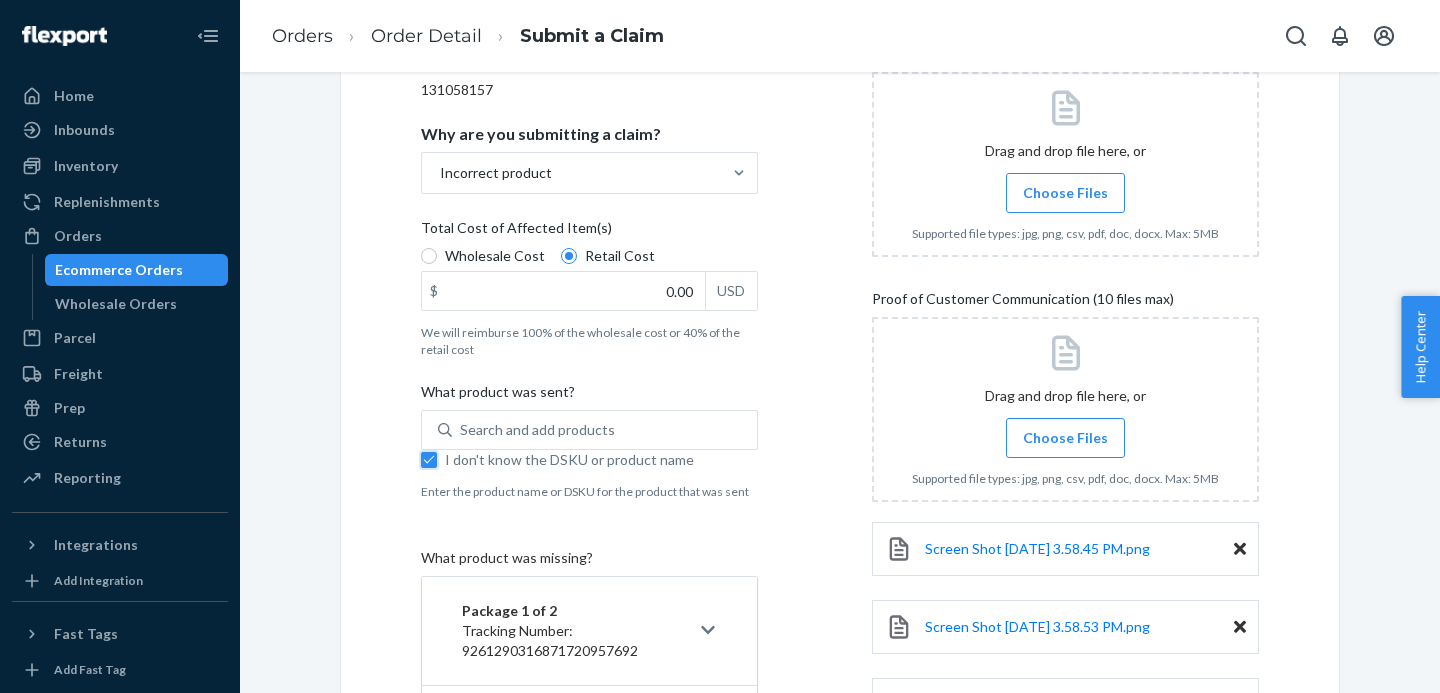 checkbox on "true" 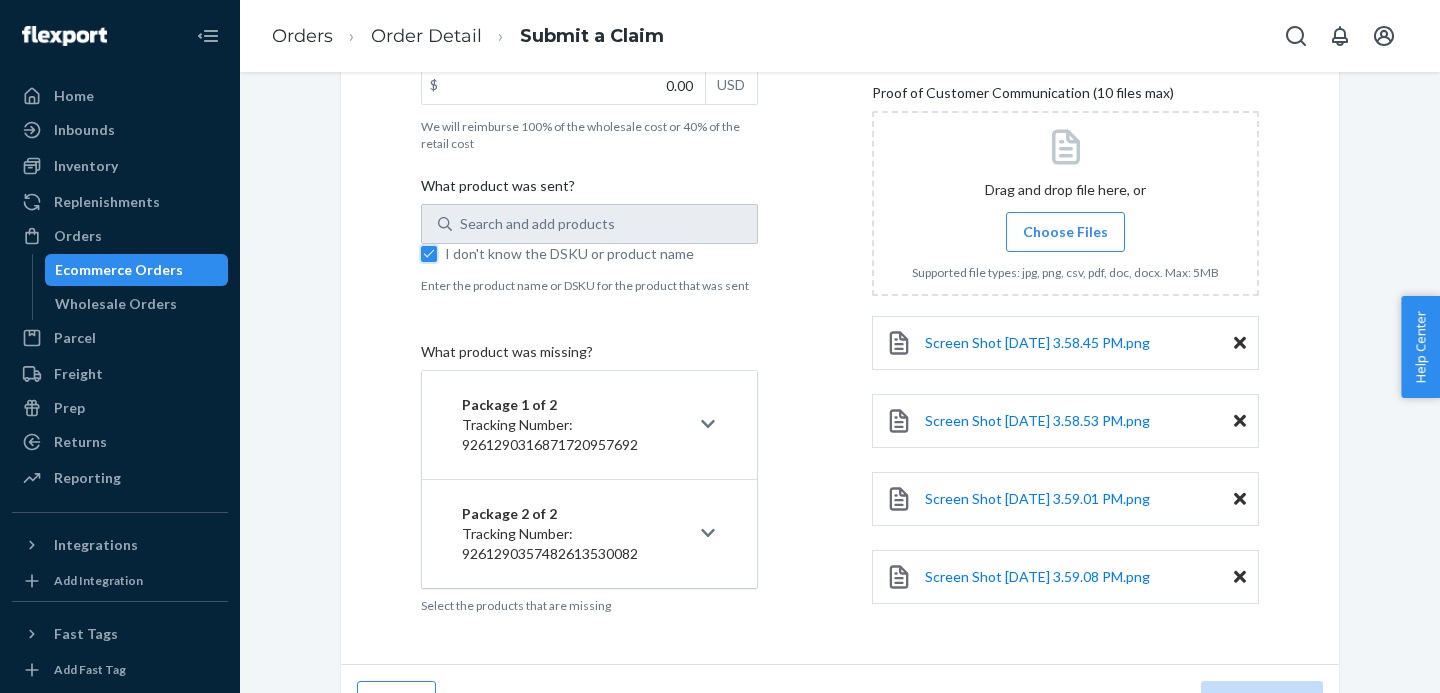 scroll, scrollTop: 583, scrollLeft: 0, axis: vertical 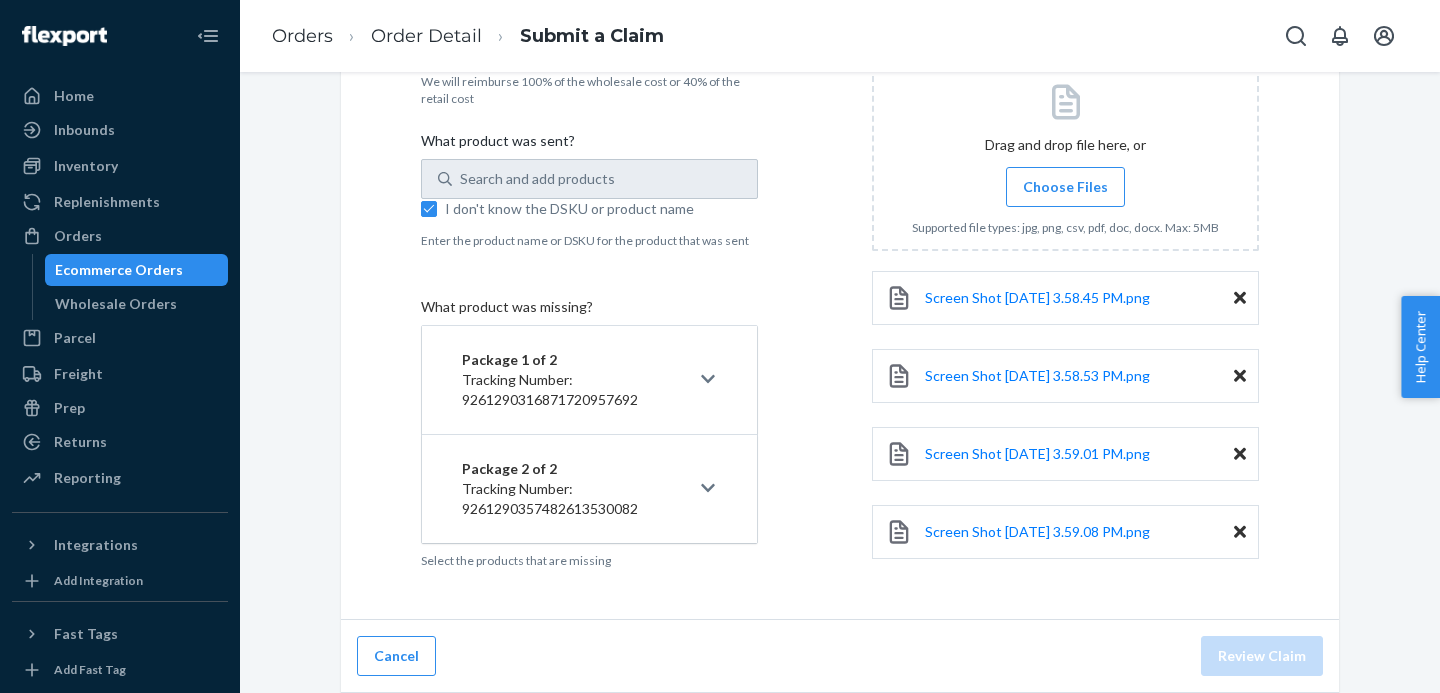 click 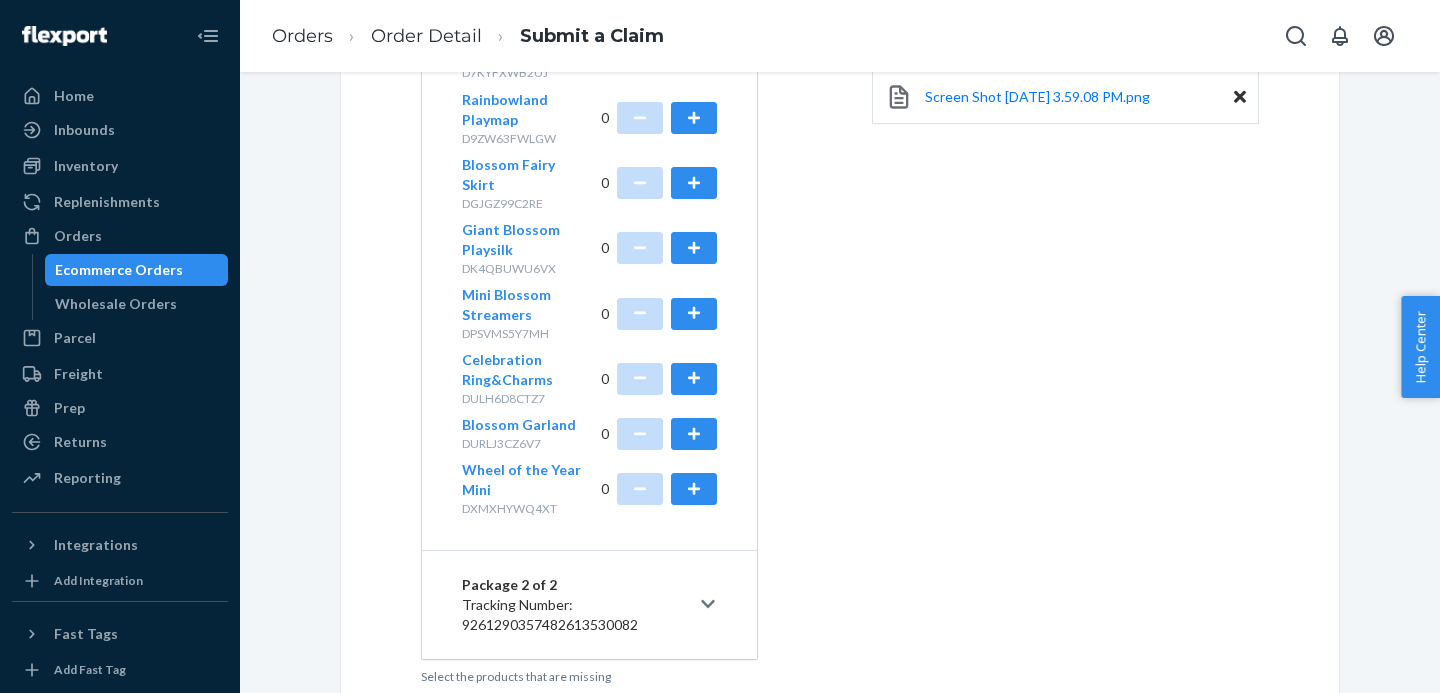 scroll, scrollTop: 1103, scrollLeft: 0, axis: vertical 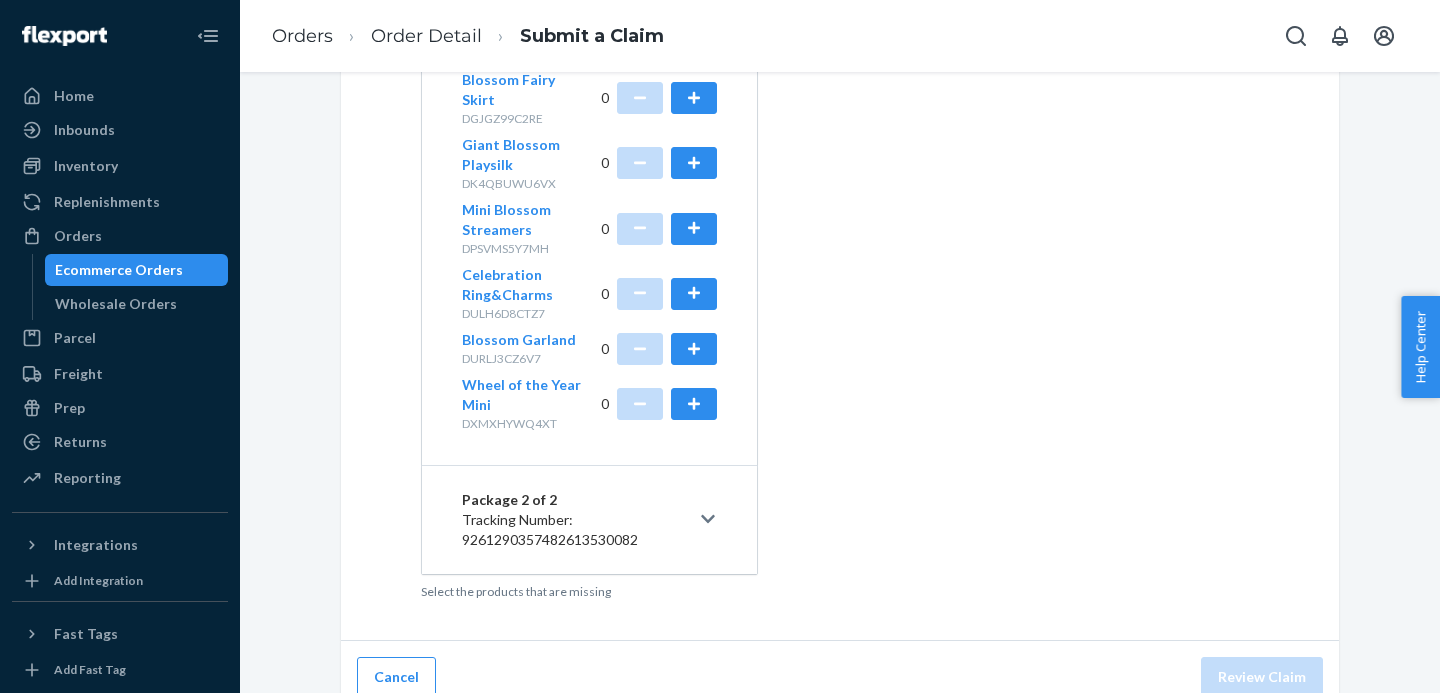 click 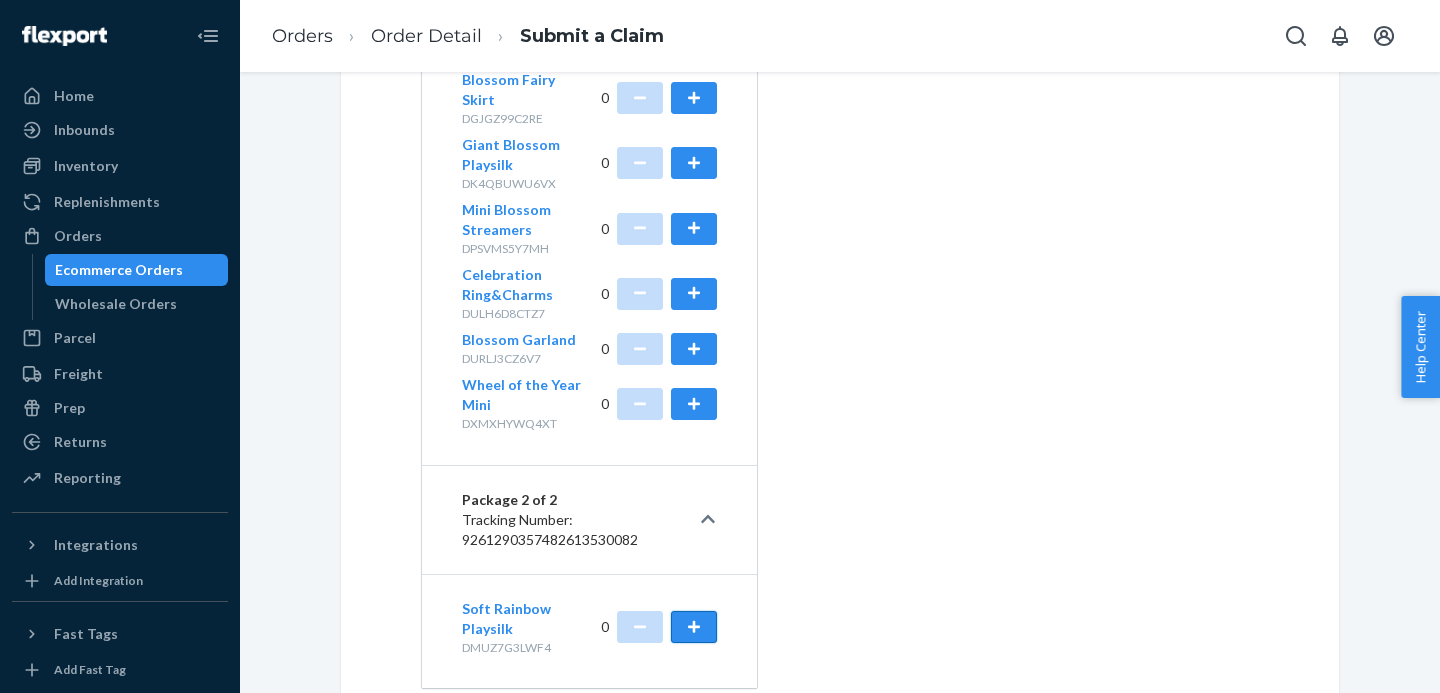 click at bounding box center [694, 627] 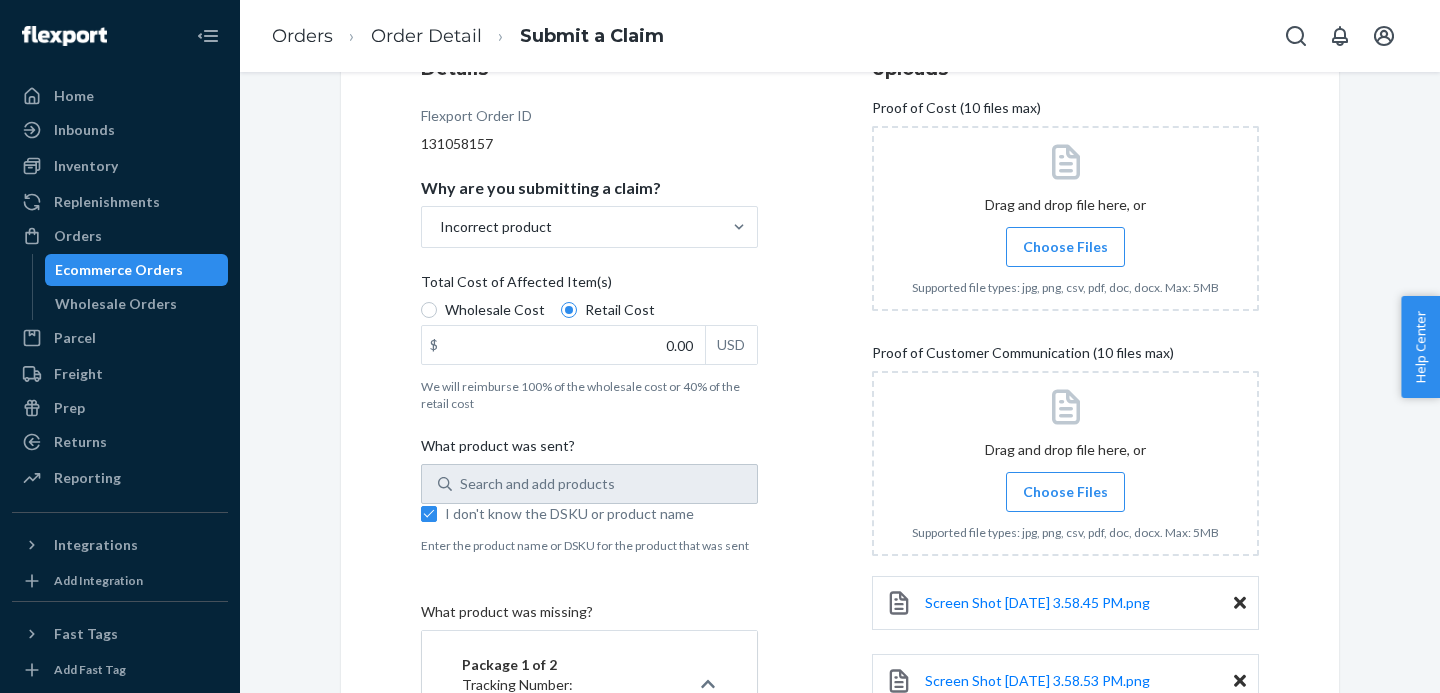 scroll, scrollTop: 235, scrollLeft: 0, axis: vertical 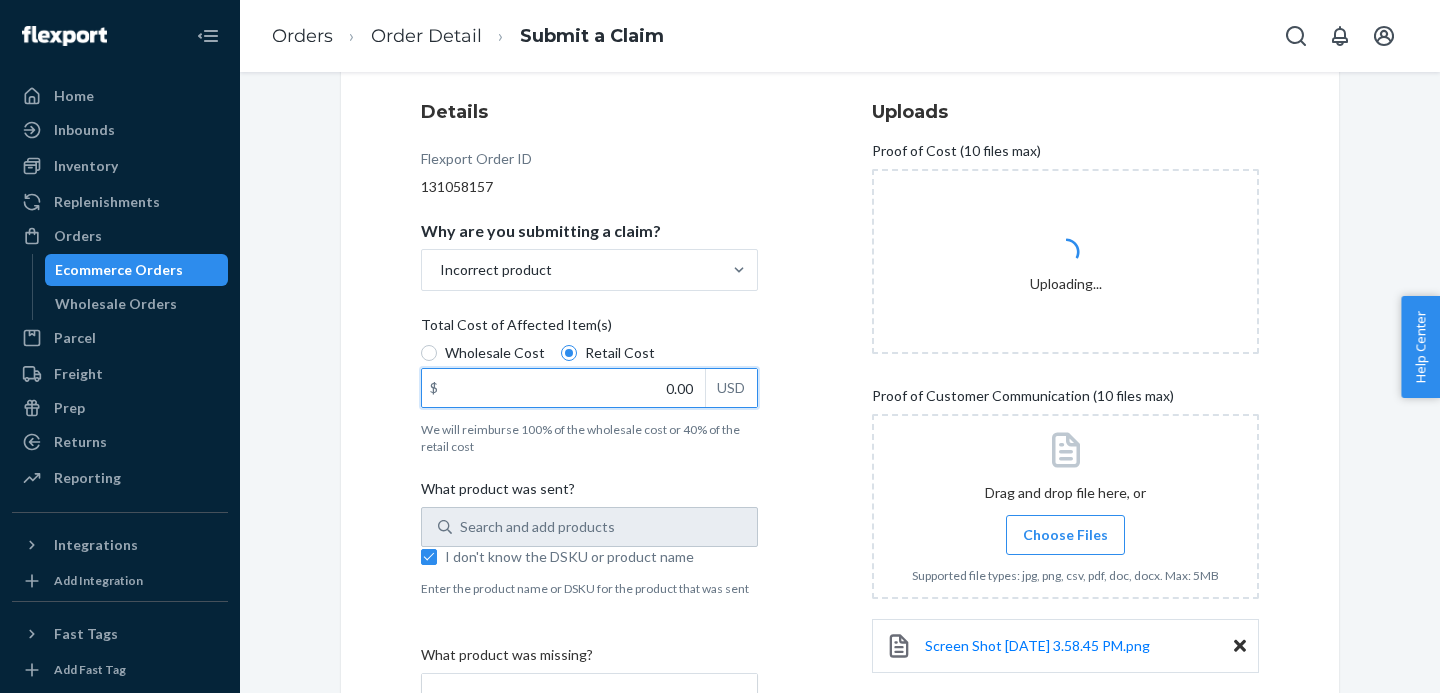 click on "0.00" at bounding box center [563, 388] 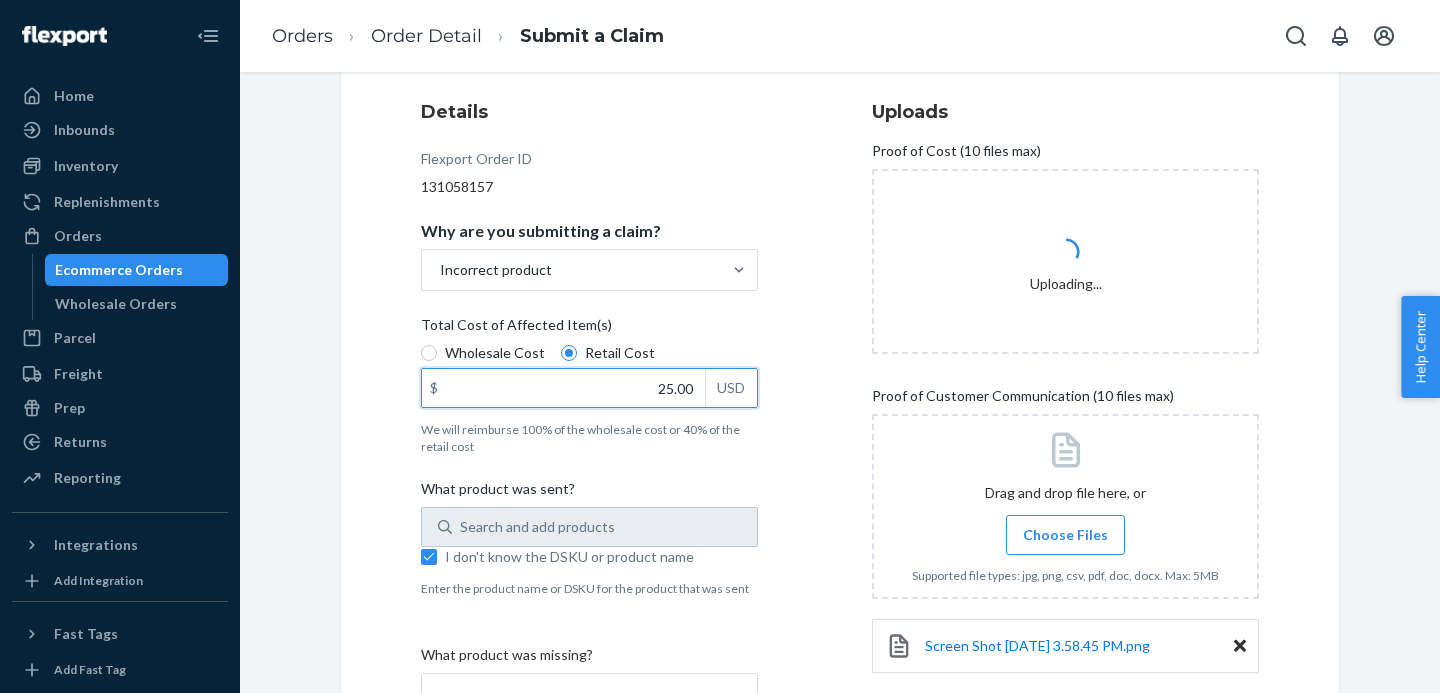 type on "25.00" 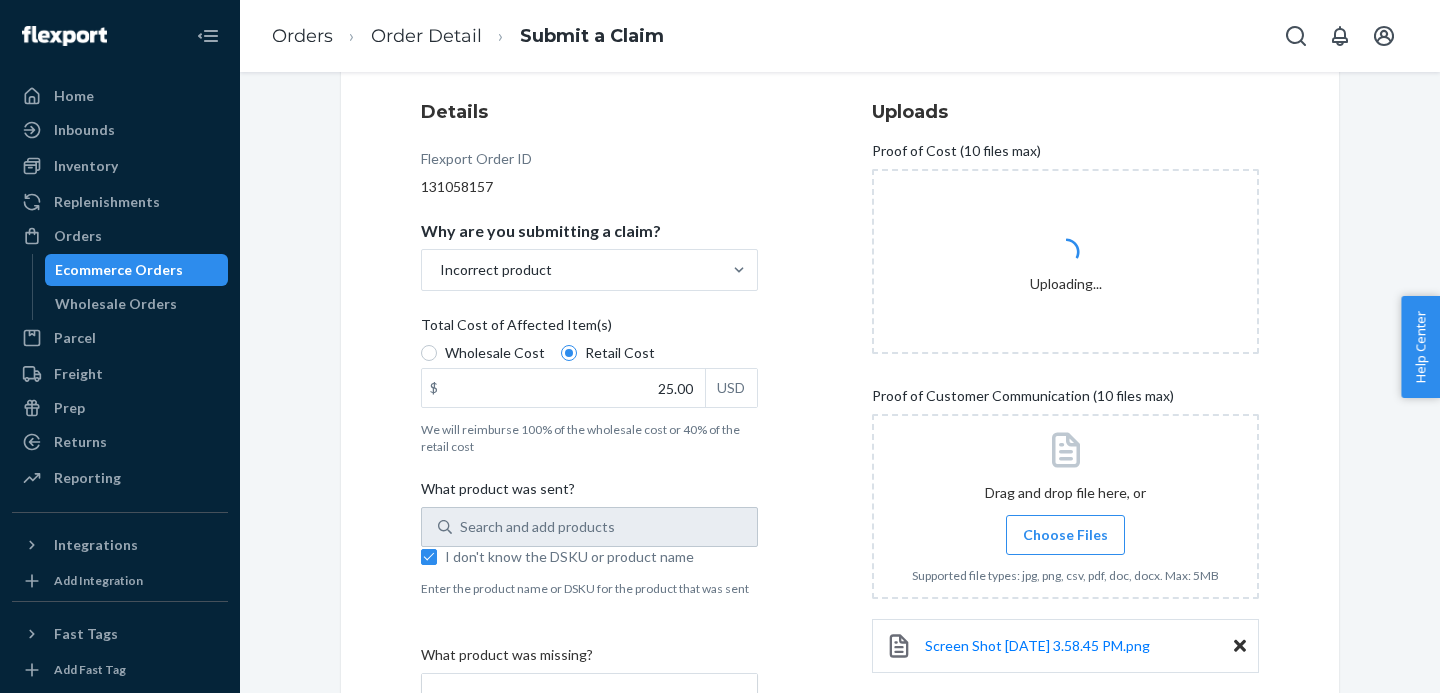 click on "We will reimburse 100% of the wholesale cost or 40% of the retail cost" at bounding box center [589, 438] 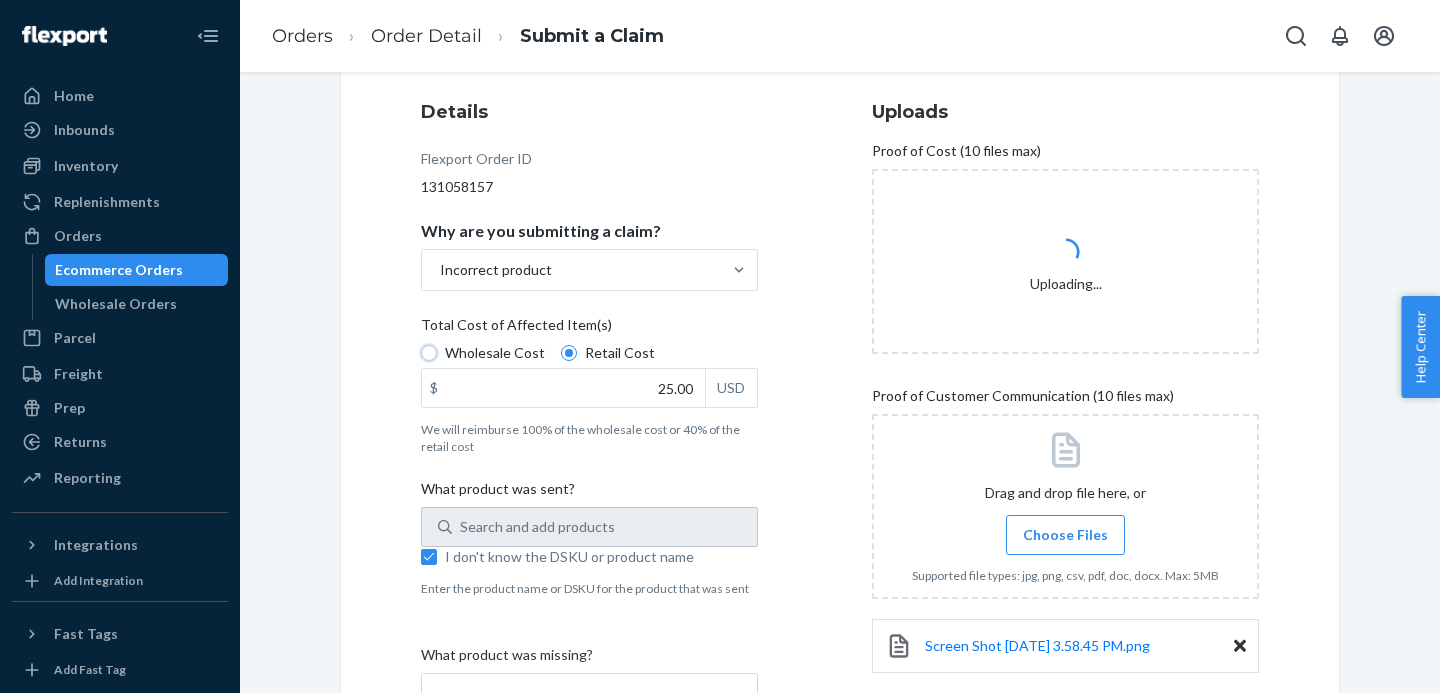 click on "Wholesale Cost" at bounding box center [429, 353] 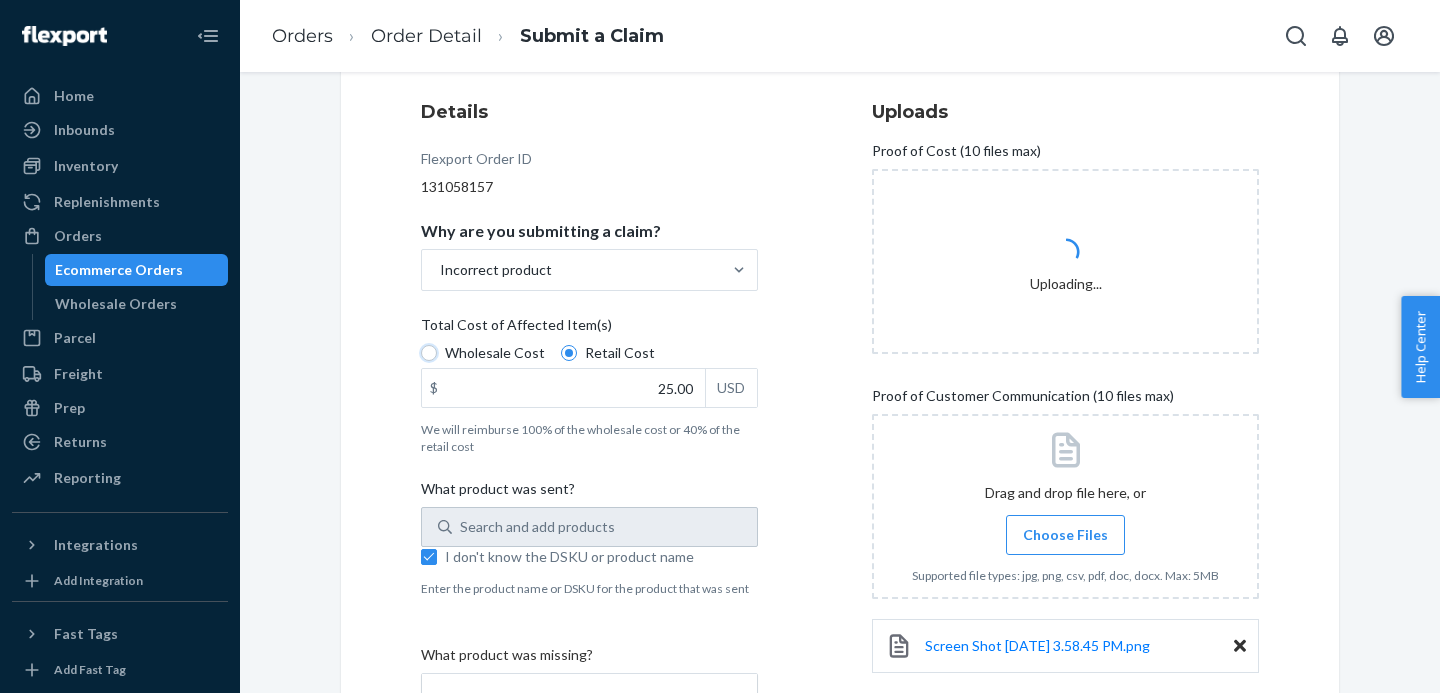 radio on "true" 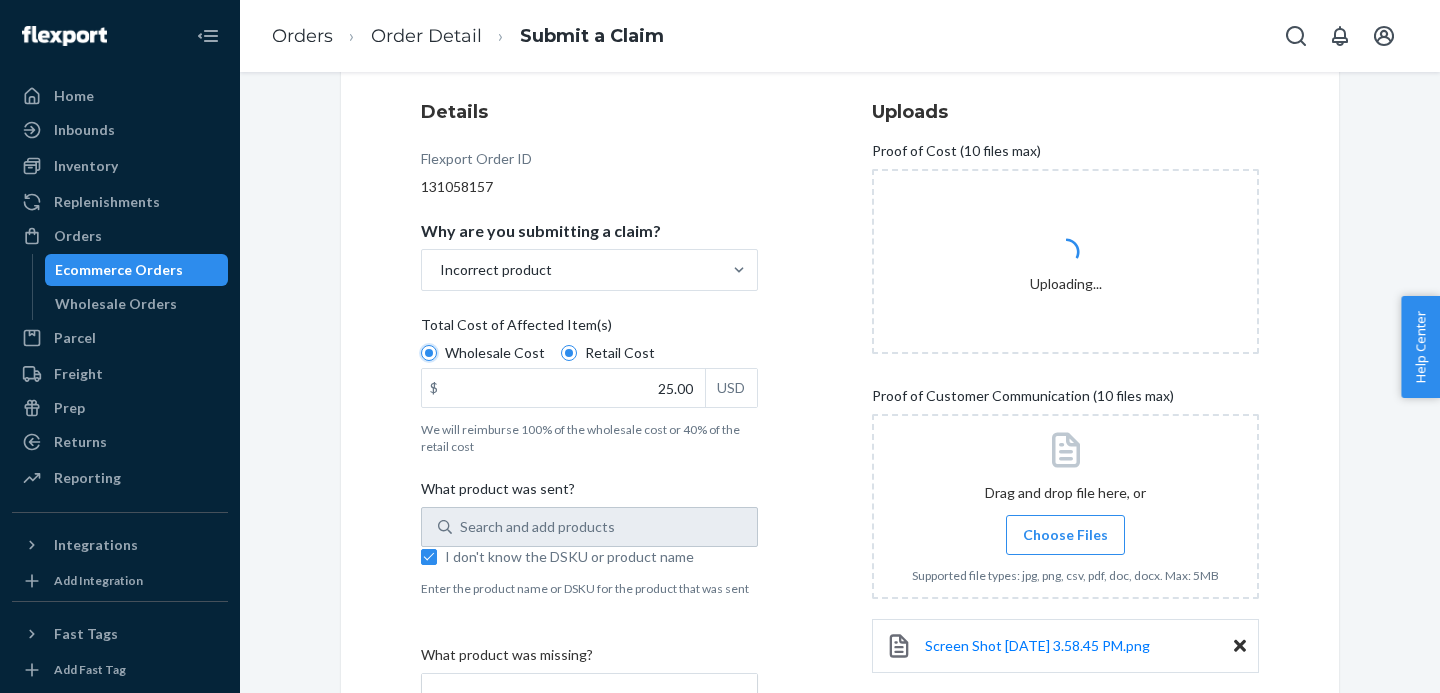 radio on "false" 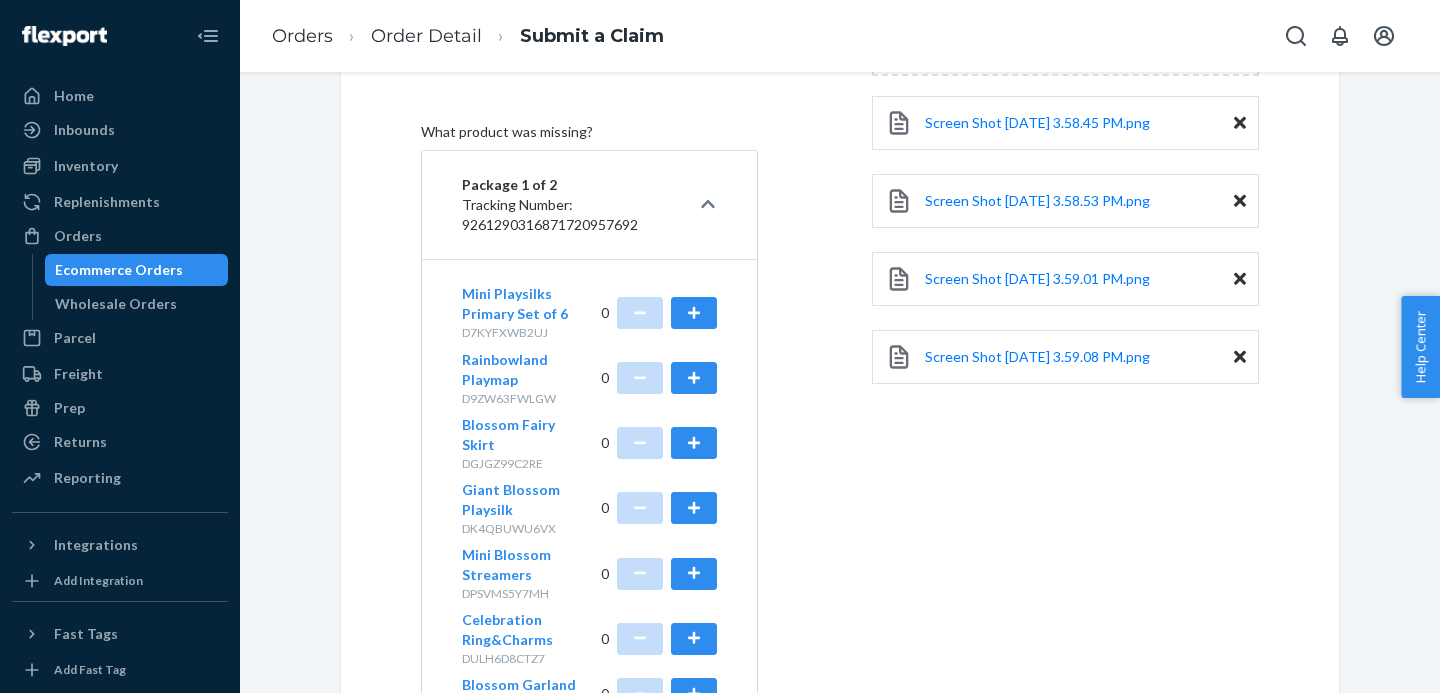 scroll, scrollTop: 1218, scrollLeft: 0, axis: vertical 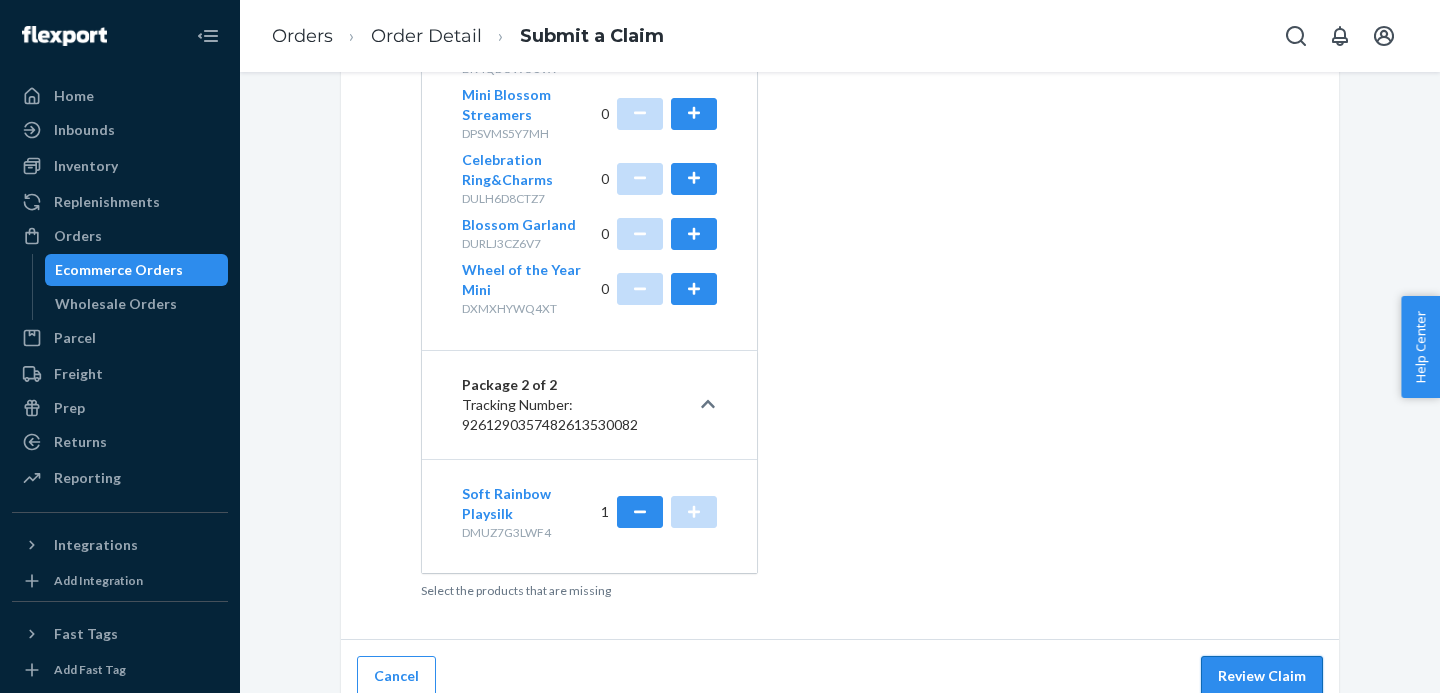 click on "Review Claim" at bounding box center [1262, 676] 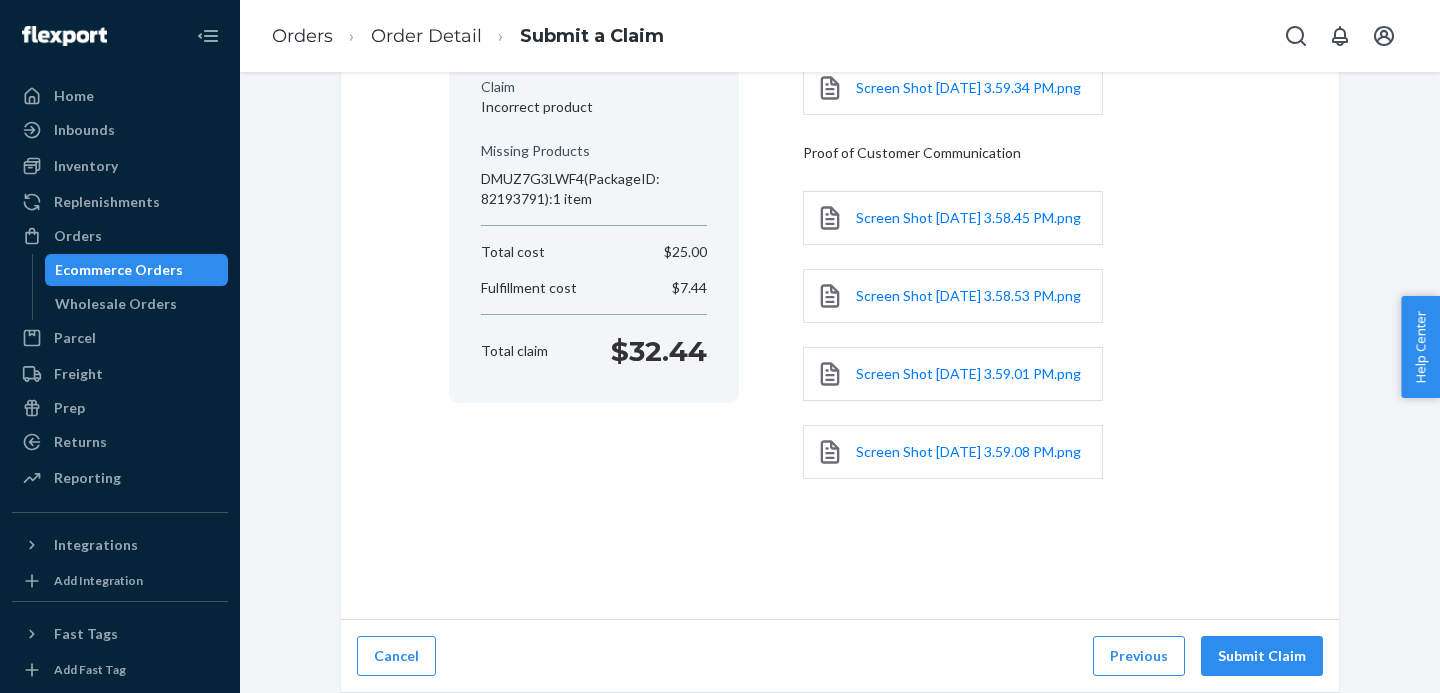 scroll, scrollTop: 352, scrollLeft: 0, axis: vertical 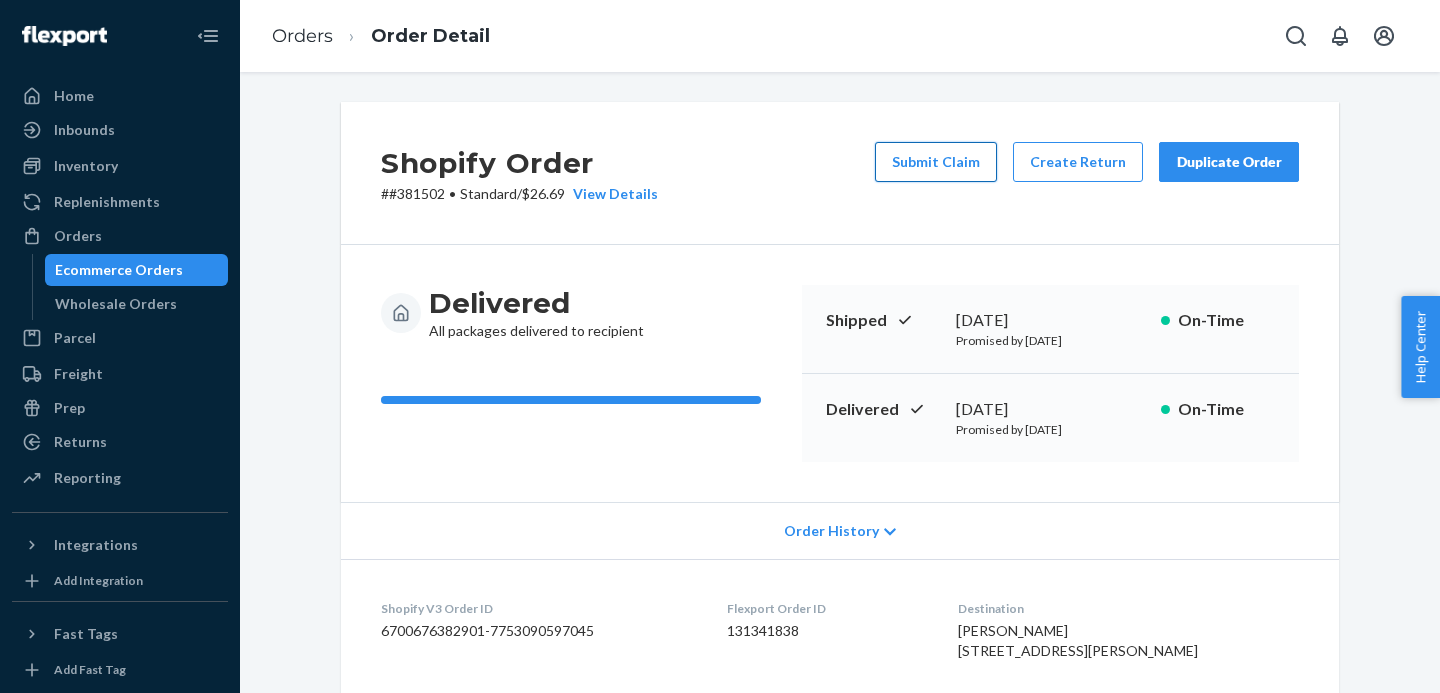 click on "Submit Claim" at bounding box center (936, 162) 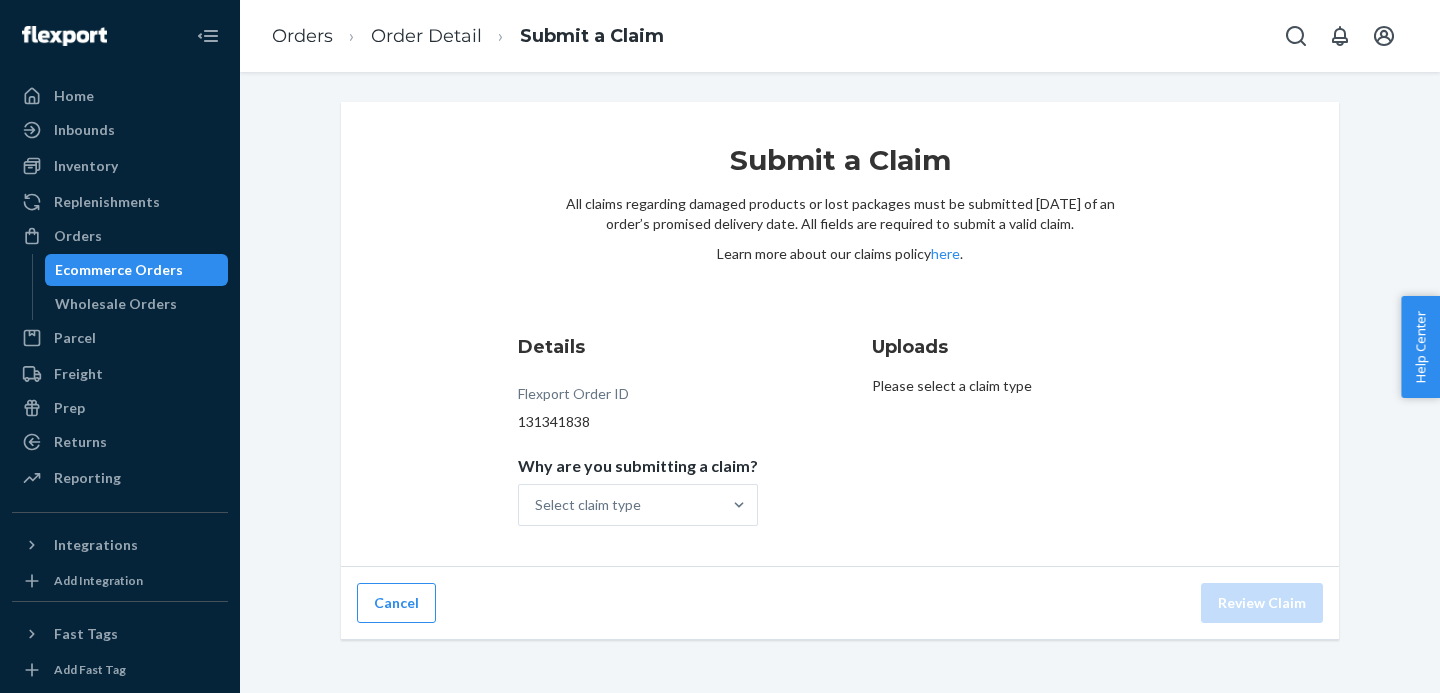 click on "Ecommerce Orders" at bounding box center (119, 270) 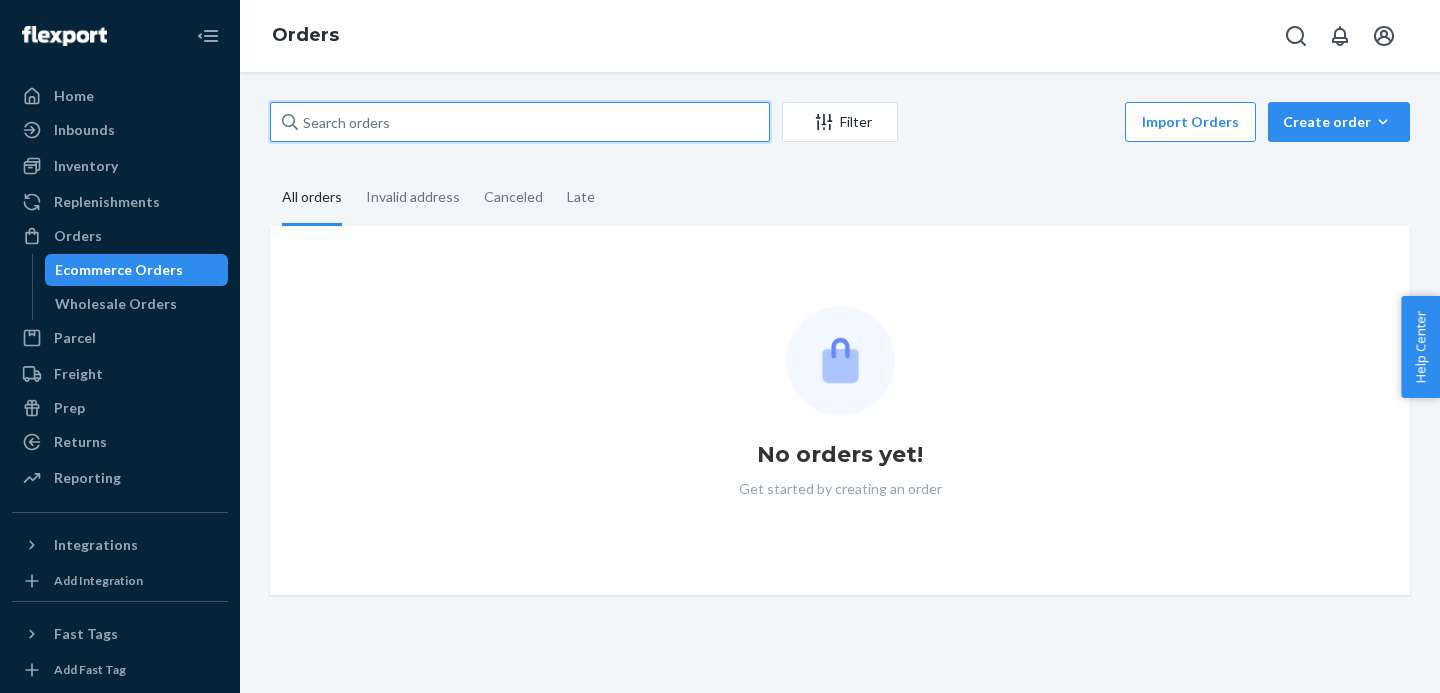 click at bounding box center [520, 122] 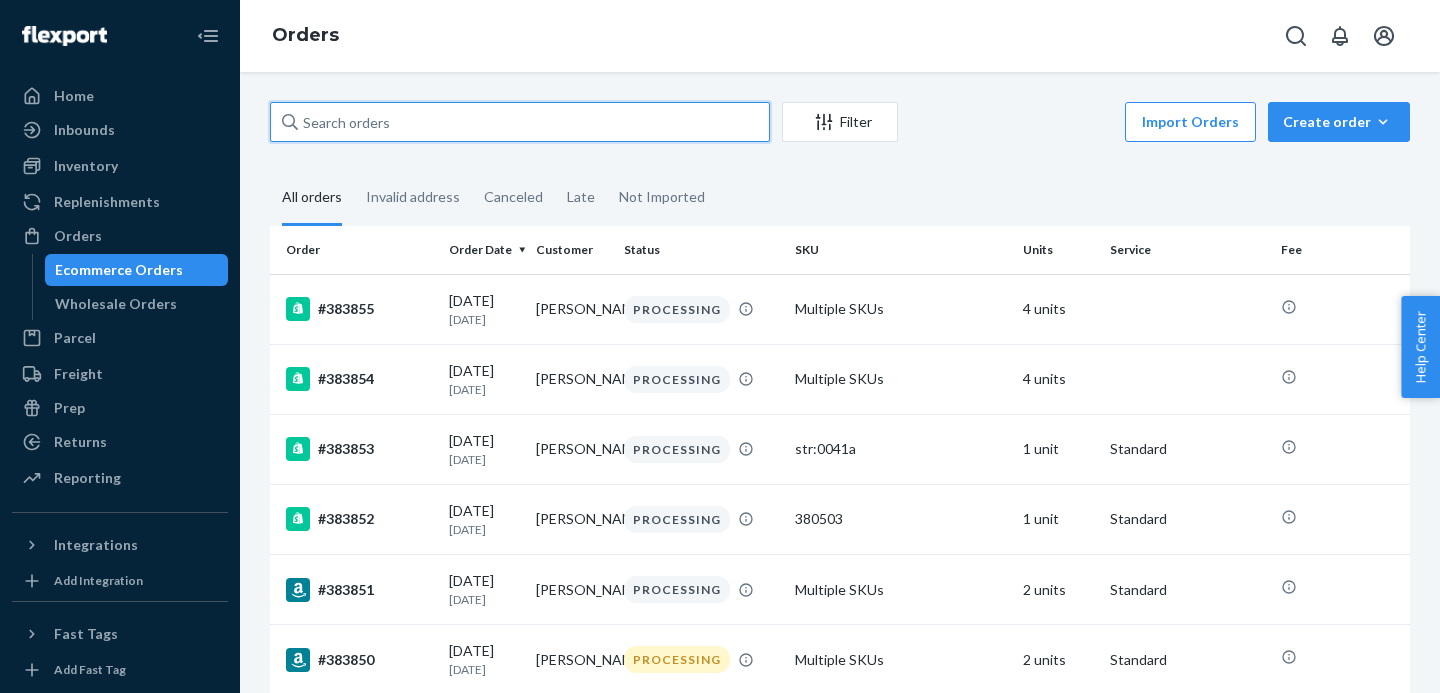 paste on "[EMAIL_ADDRESS][DOMAIN_NAME]" 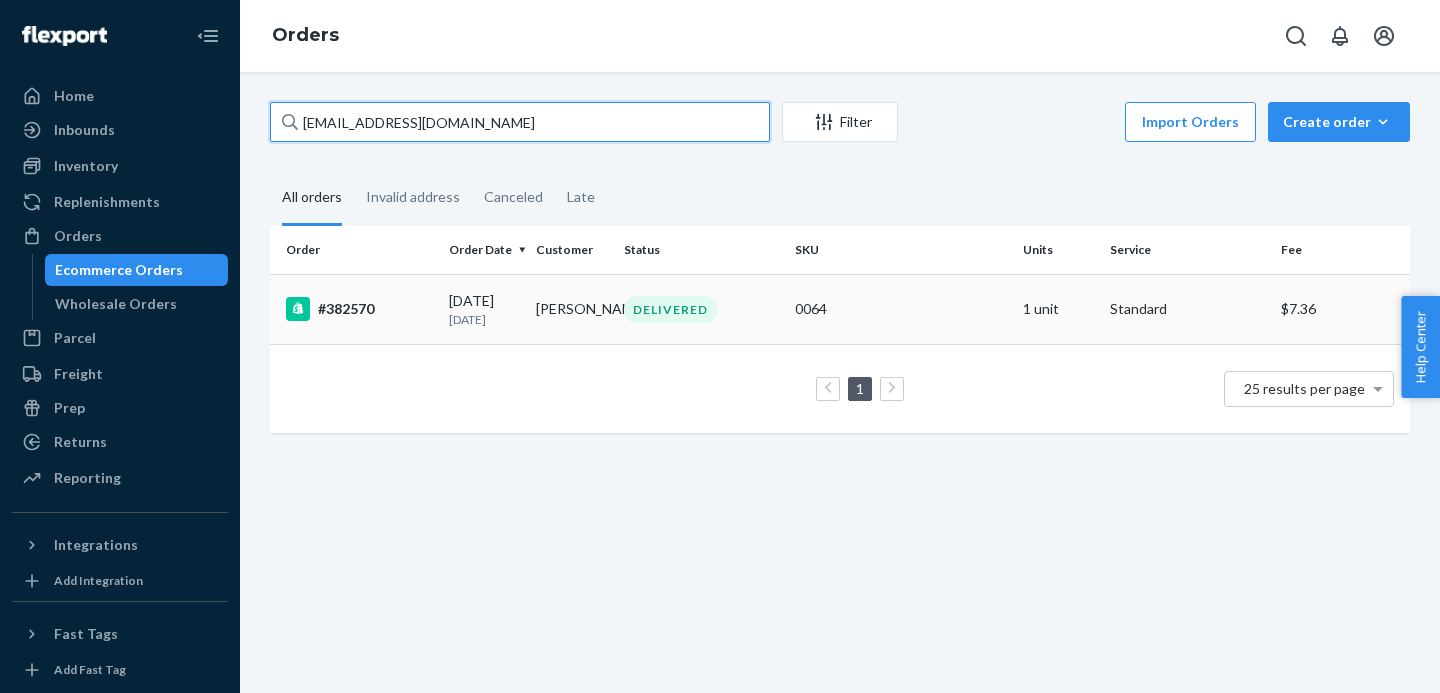 type on "[EMAIL_ADDRESS][DOMAIN_NAME]" 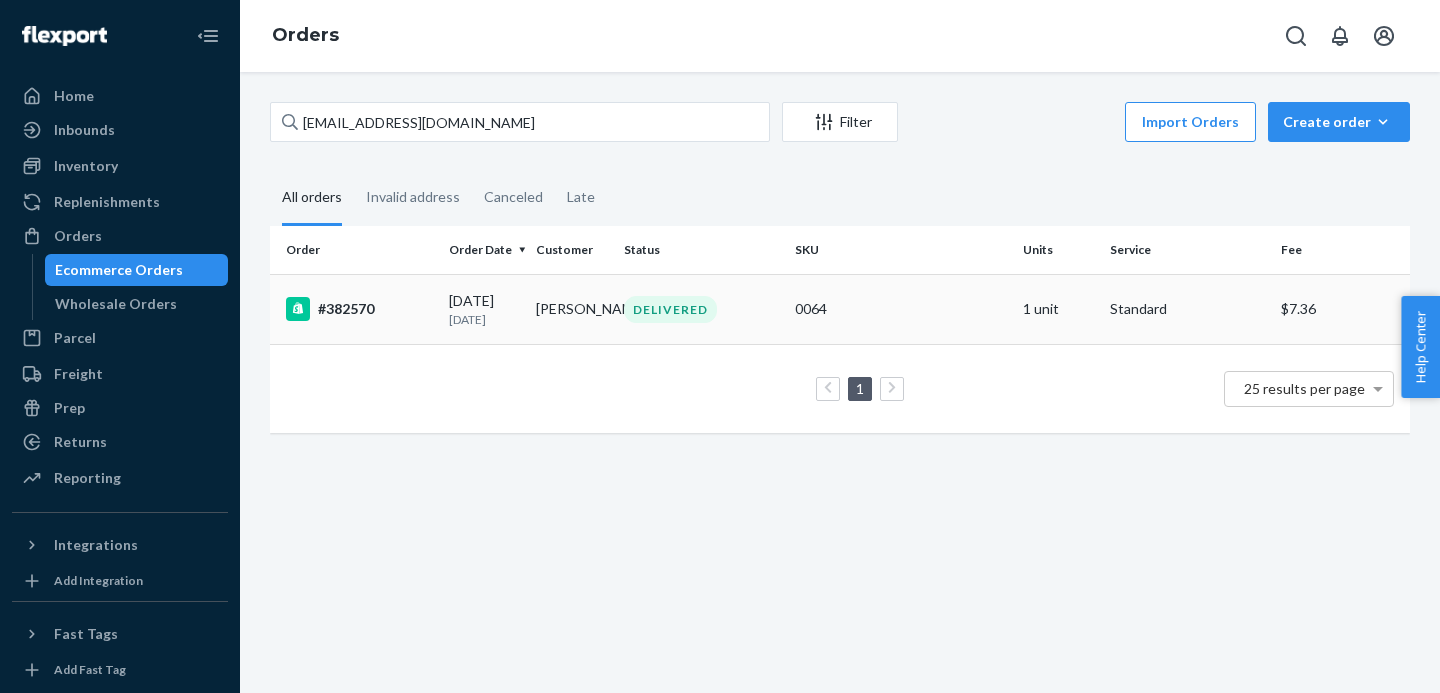 click on "[PERSON_NAME]" at bounding box center [571, 309] 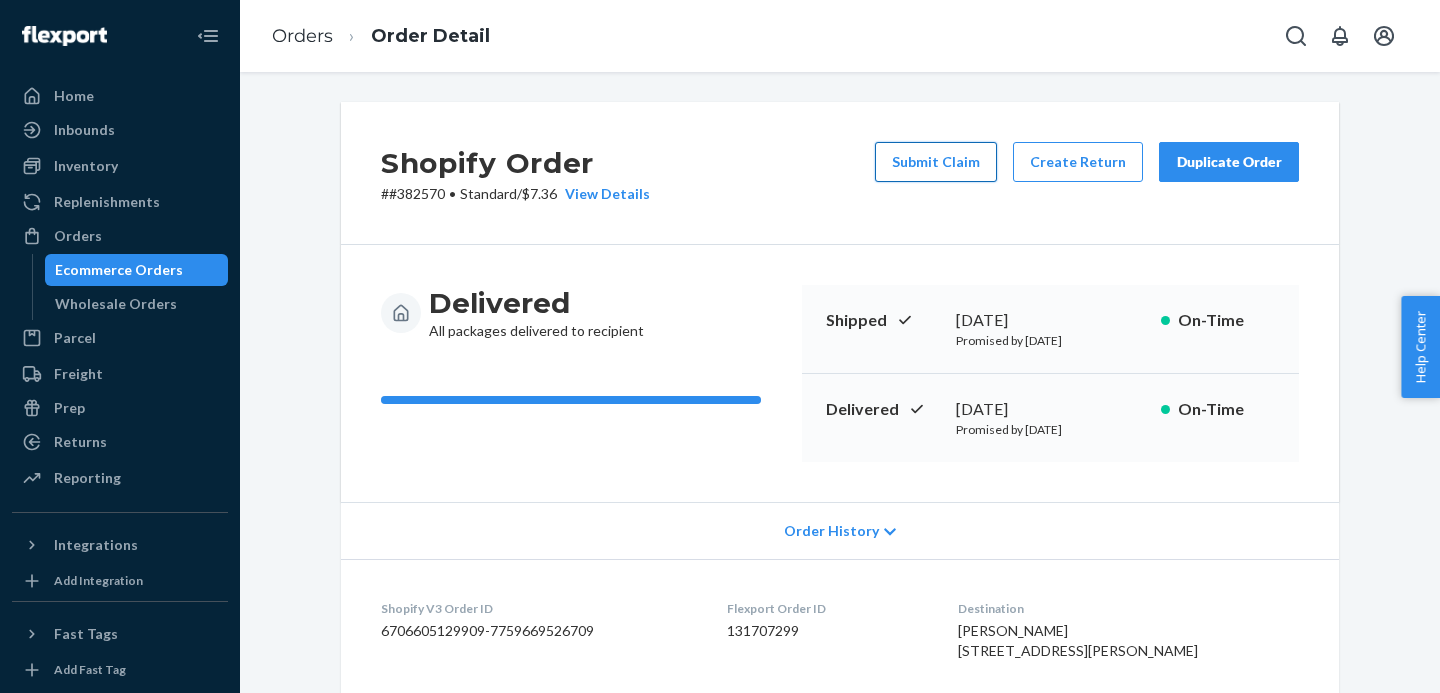 click on "Submit Claim" at bounding box center [936, 162] 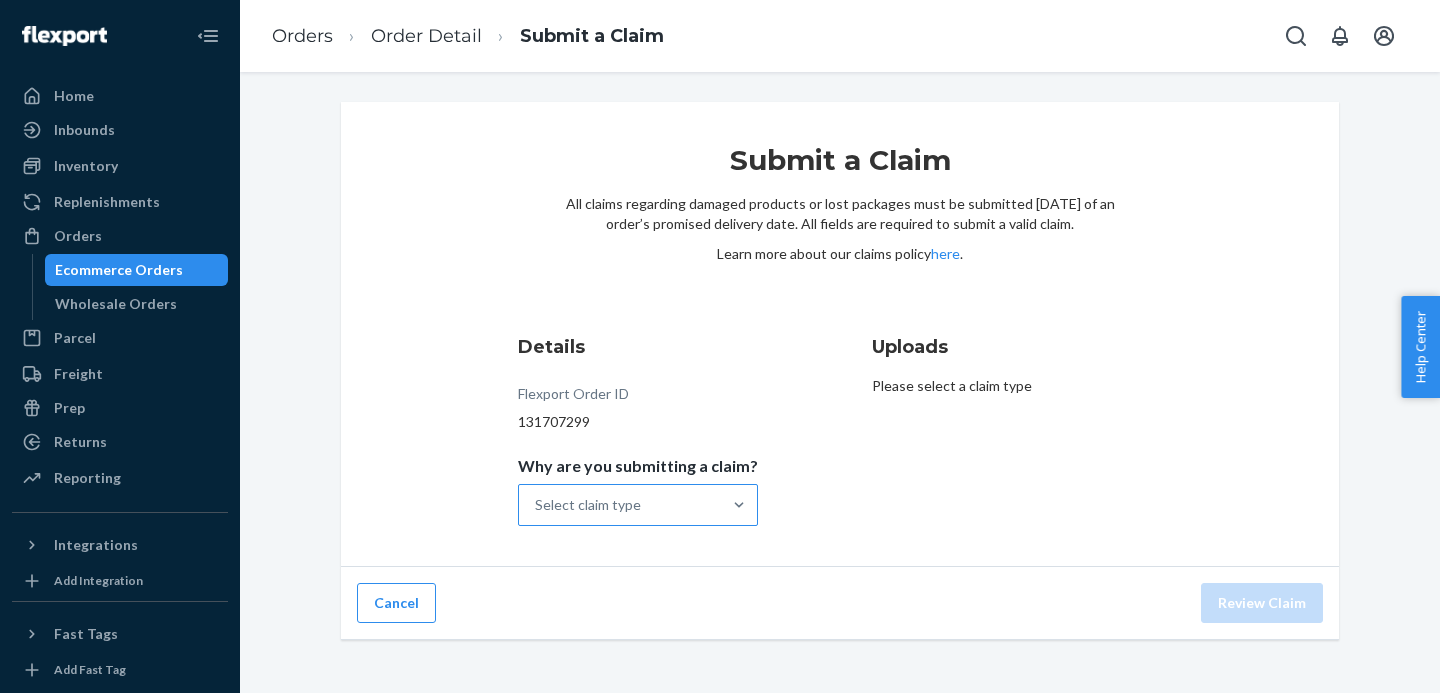 click on "Select claim type" at bounding box center [588, 505] 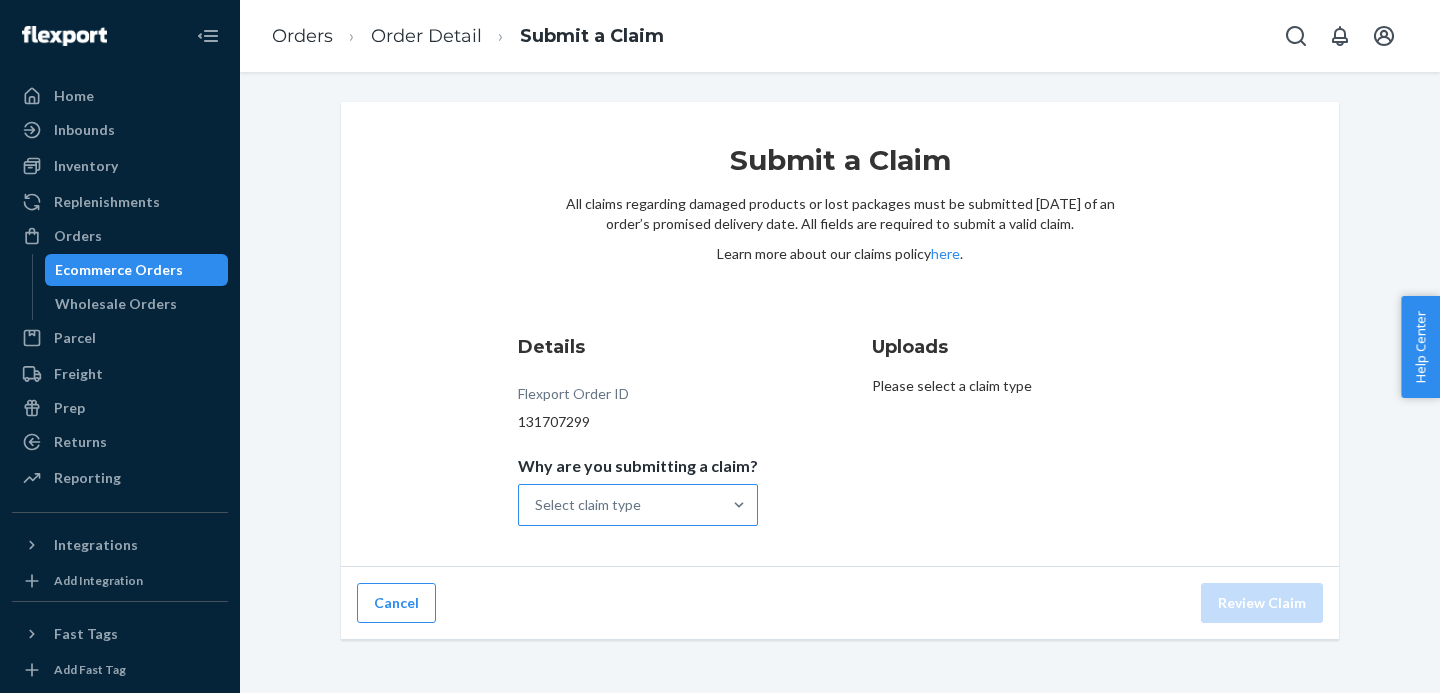 click on "Why are you submitting a claim? Select claim type" at bounding box center (536, 505) 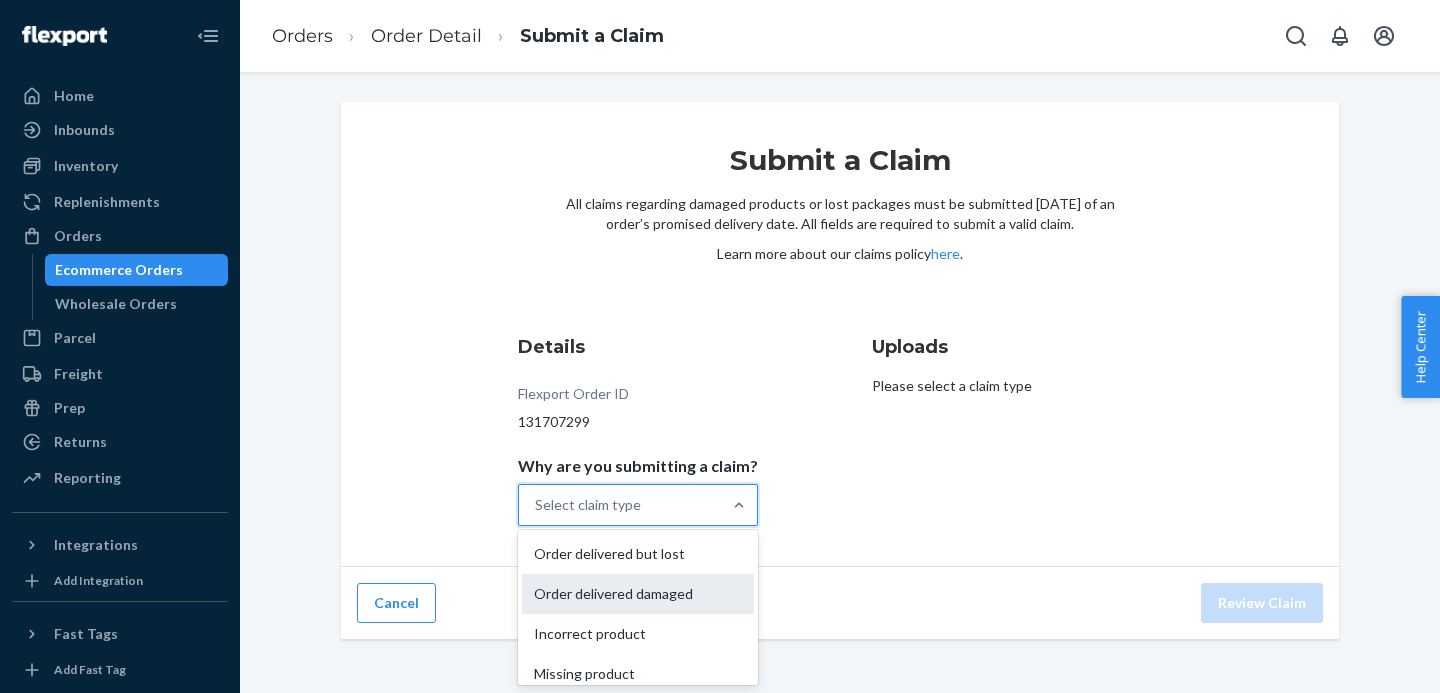 click on "Order delivered damaged" at bounding box center [638, 594] 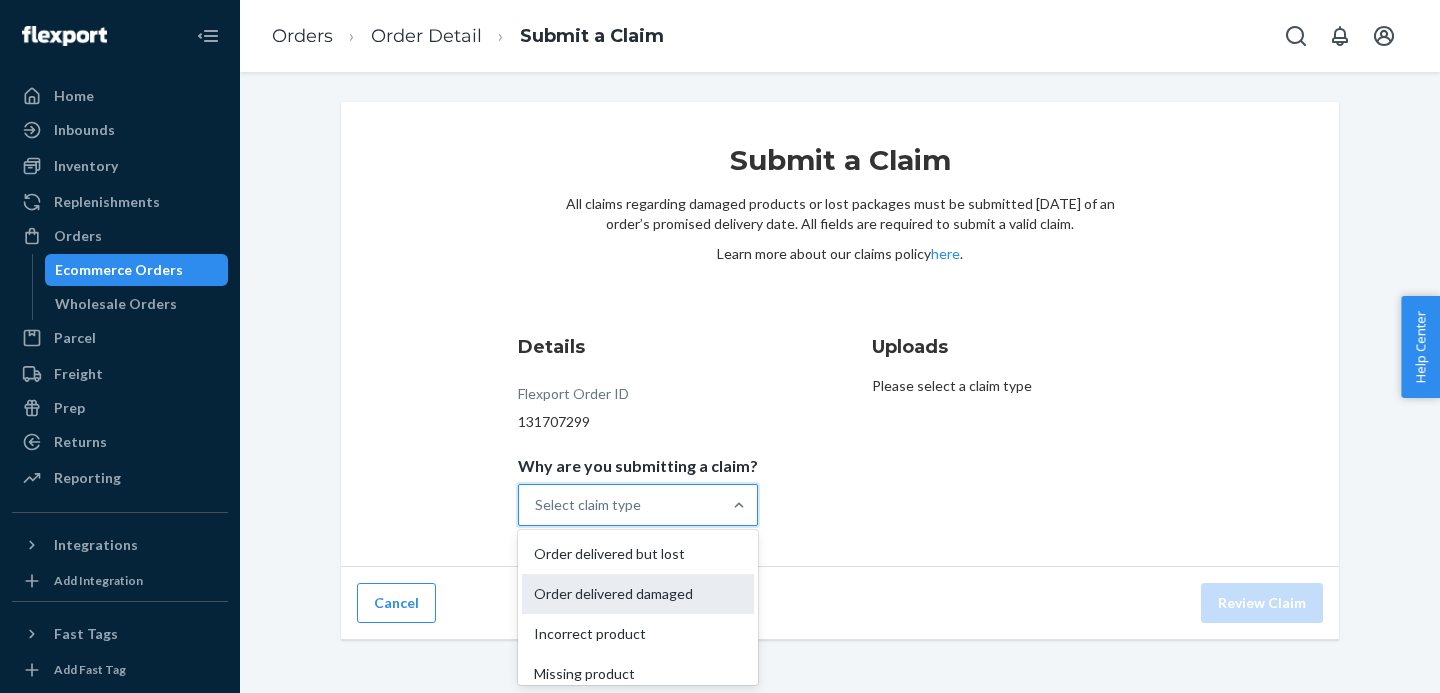 click on "Why are you submitting a claim?      option Order delivered damaged focused, 2 of 4. 4 results available. Use Up and Down to choose options, press Enter to select the currently focused option, press Escape to exit the menu, press Tab to select the option and exit the menu. Select claim type Order delivered but lost Order delivered damaged Incorrect product Missing product" at bounding box center [536, 505] 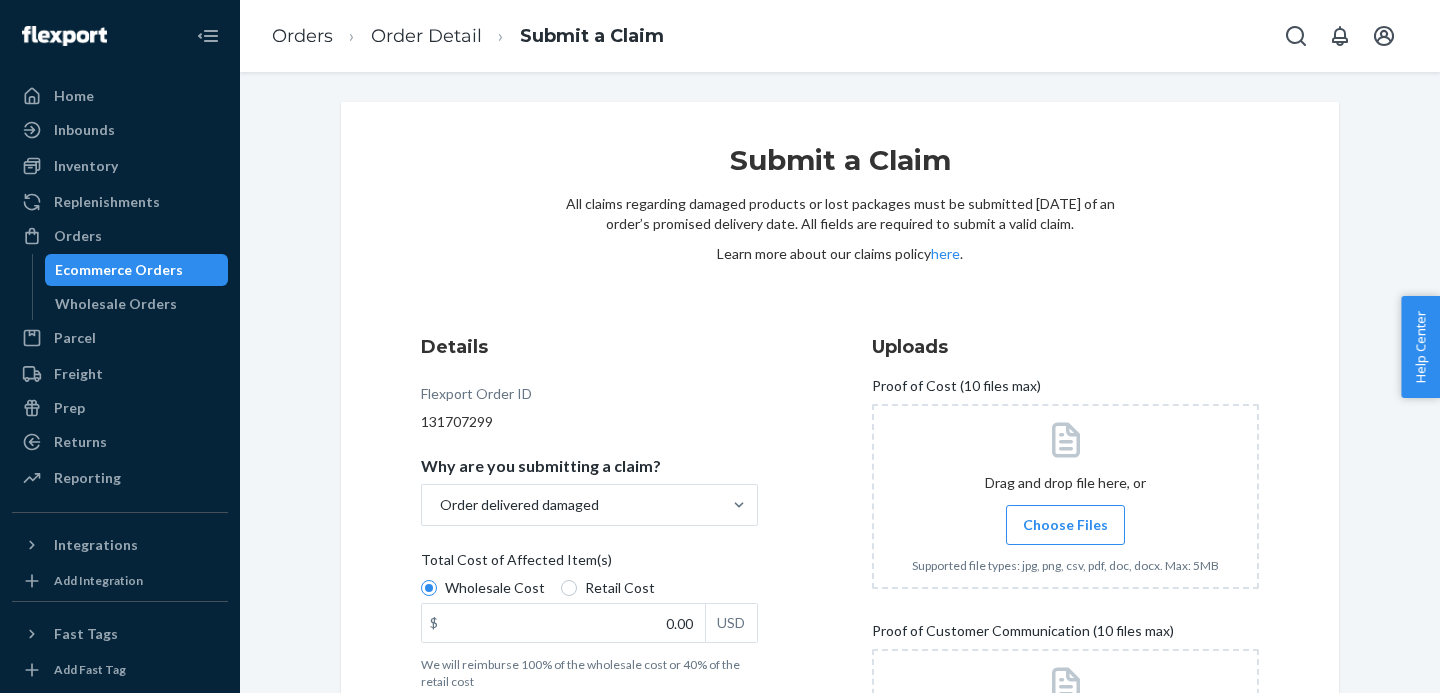 click on "Retail Cost" at bounding box center [620, 588] 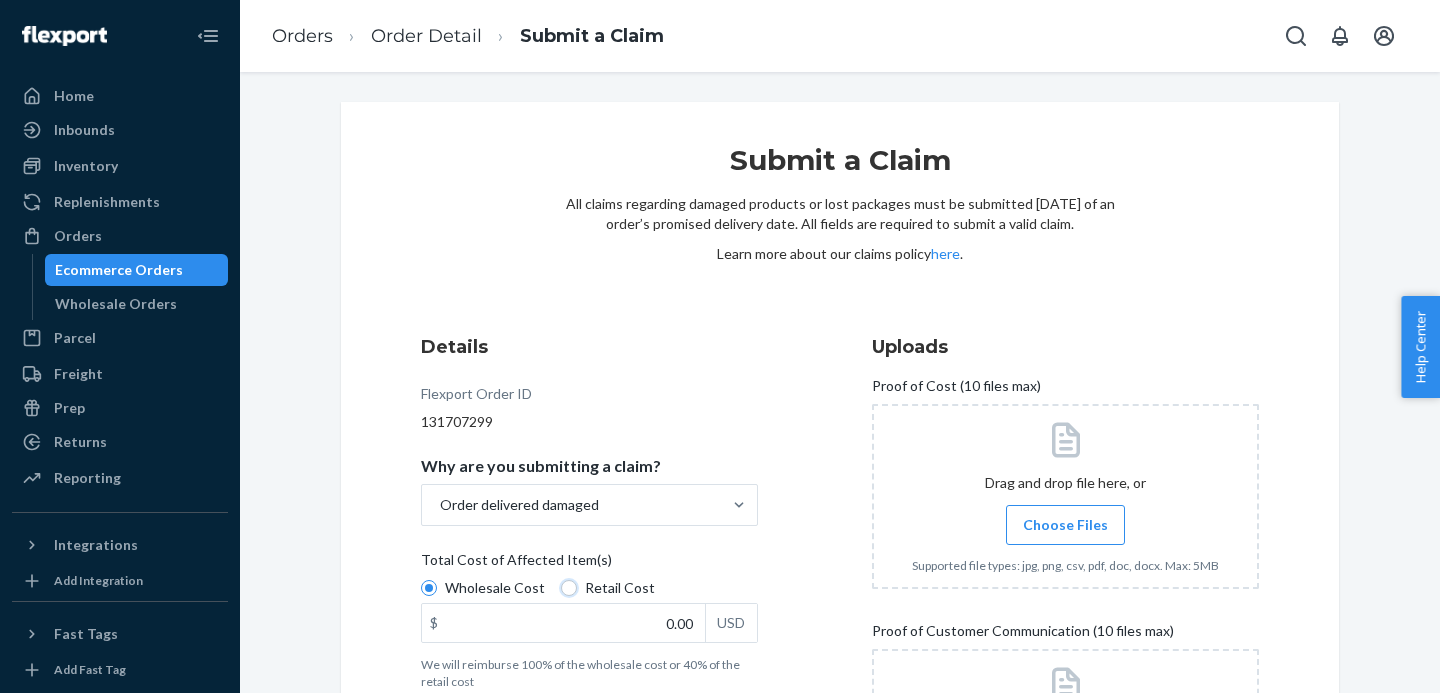 click on "Retail Cost" at bounding box center (569, 588) 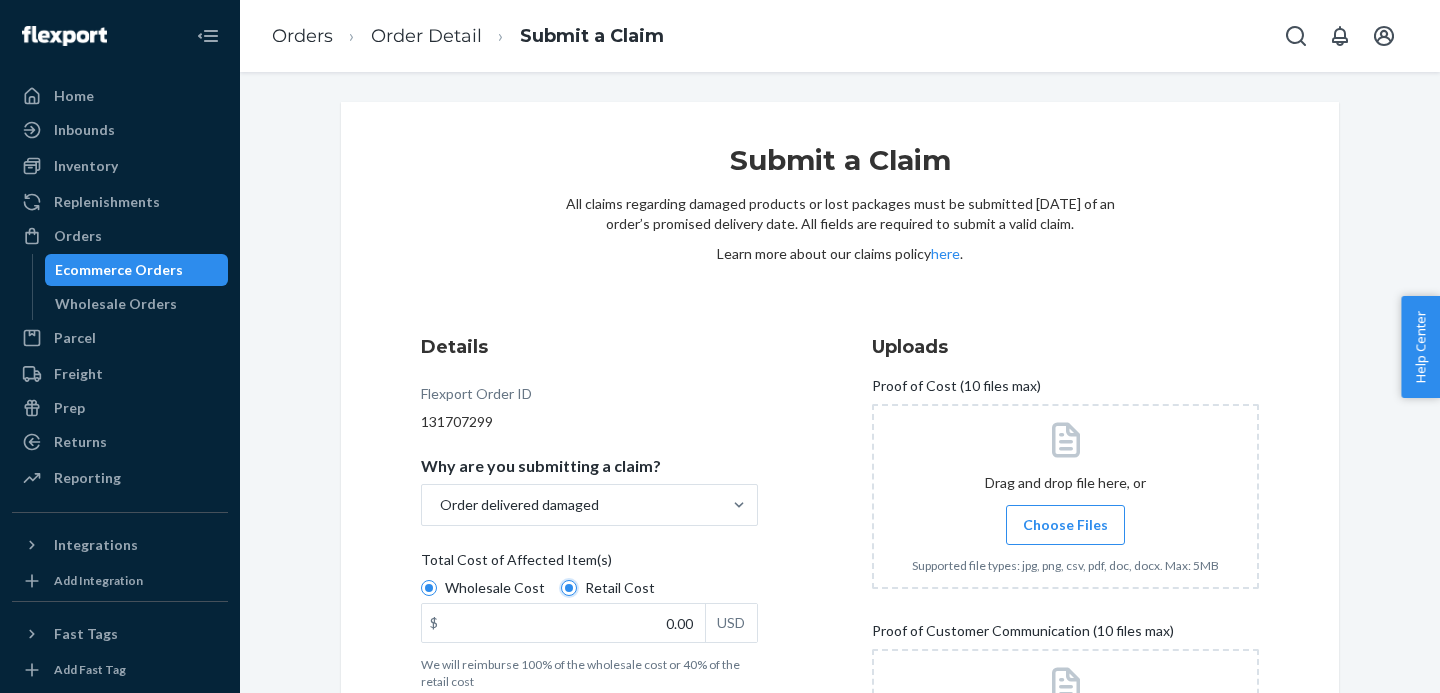 radio on "true" 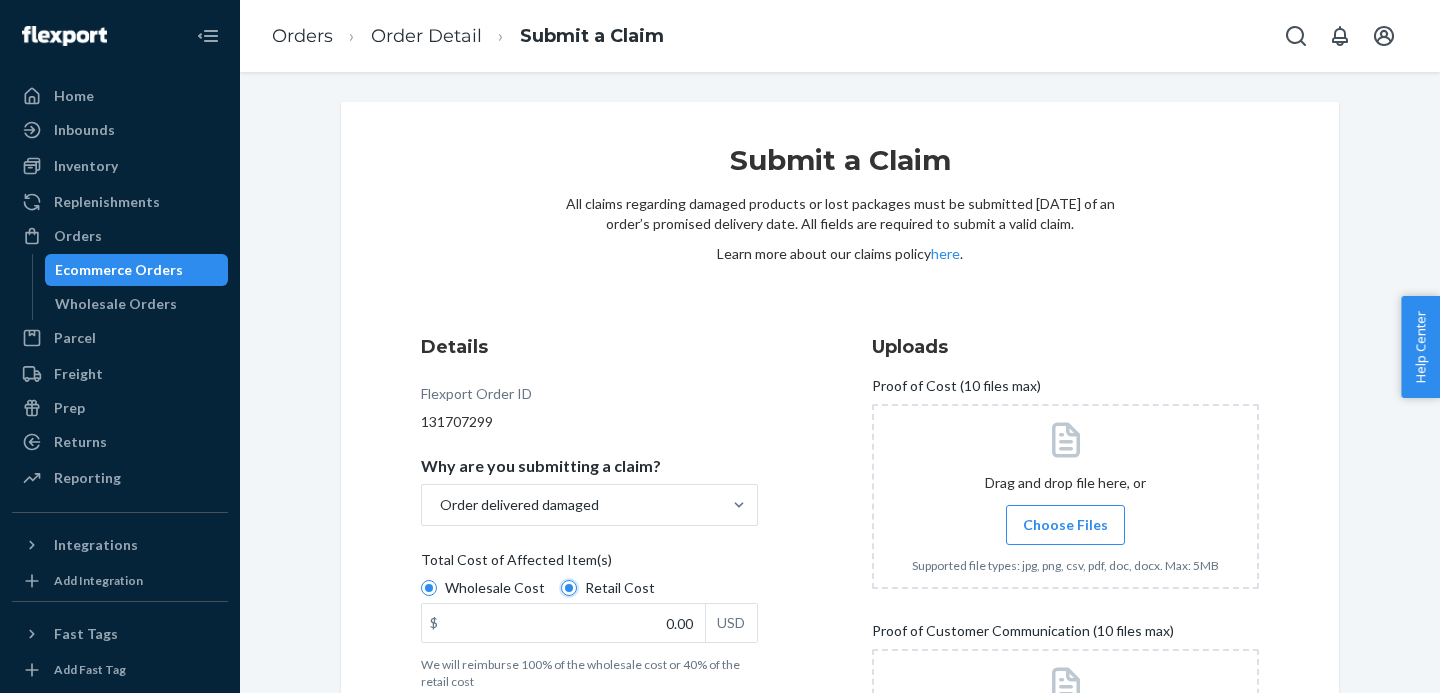 radio on "false" 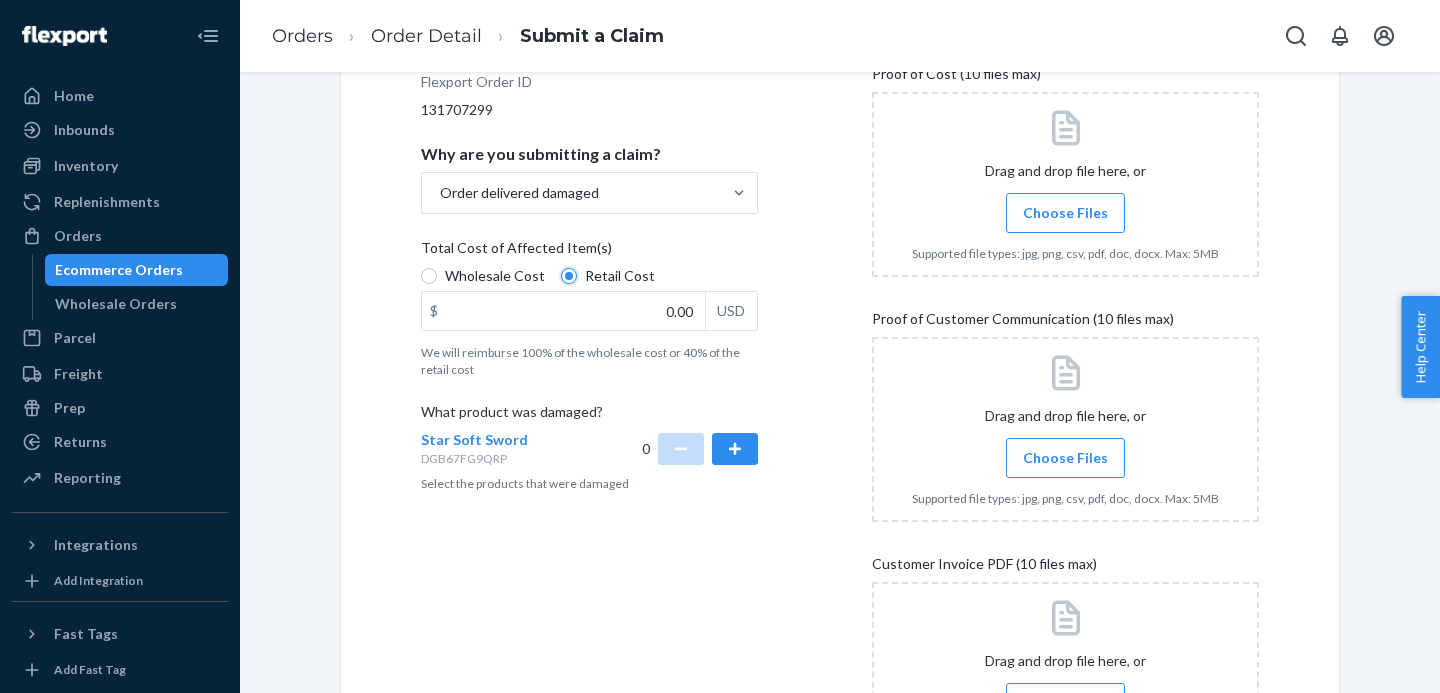 scroll, scrollTop: 315, scrollLeft: 0, axis: vertical 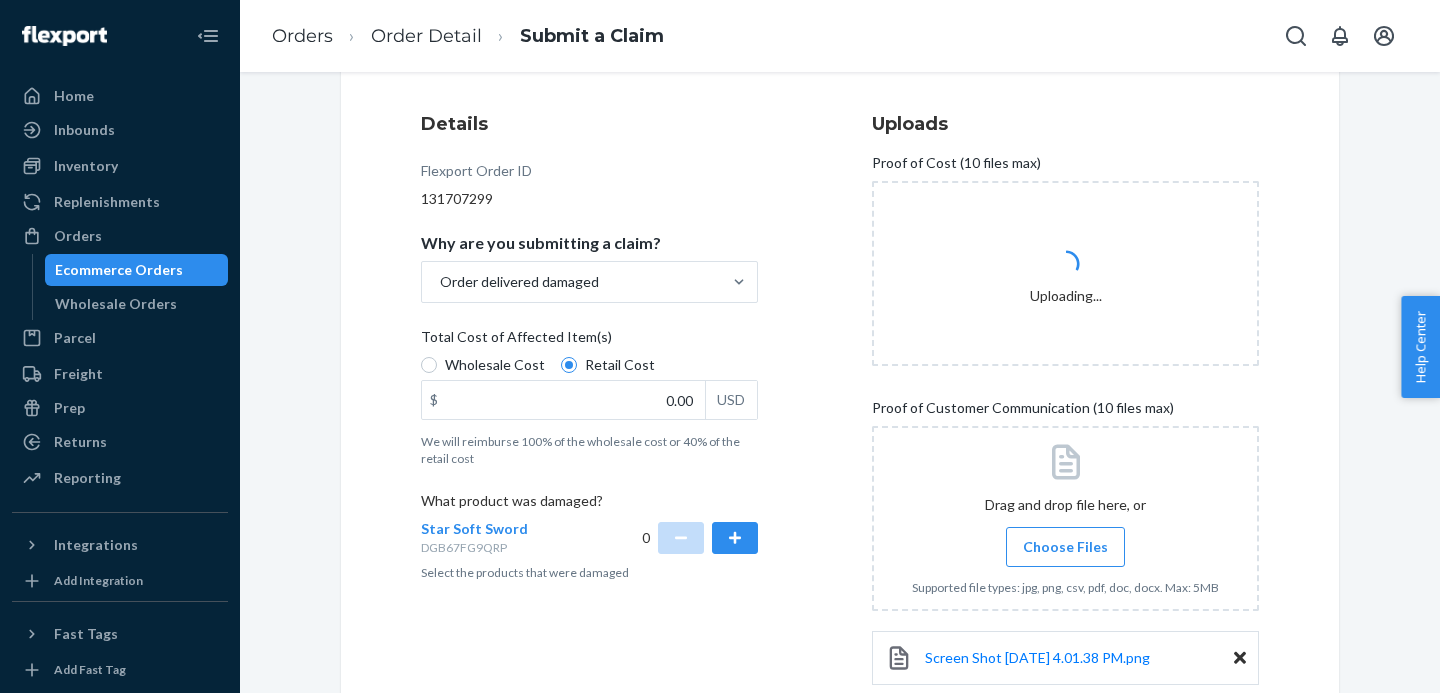 click on "$ 0.00 USD" at bounding box center [589, 400] 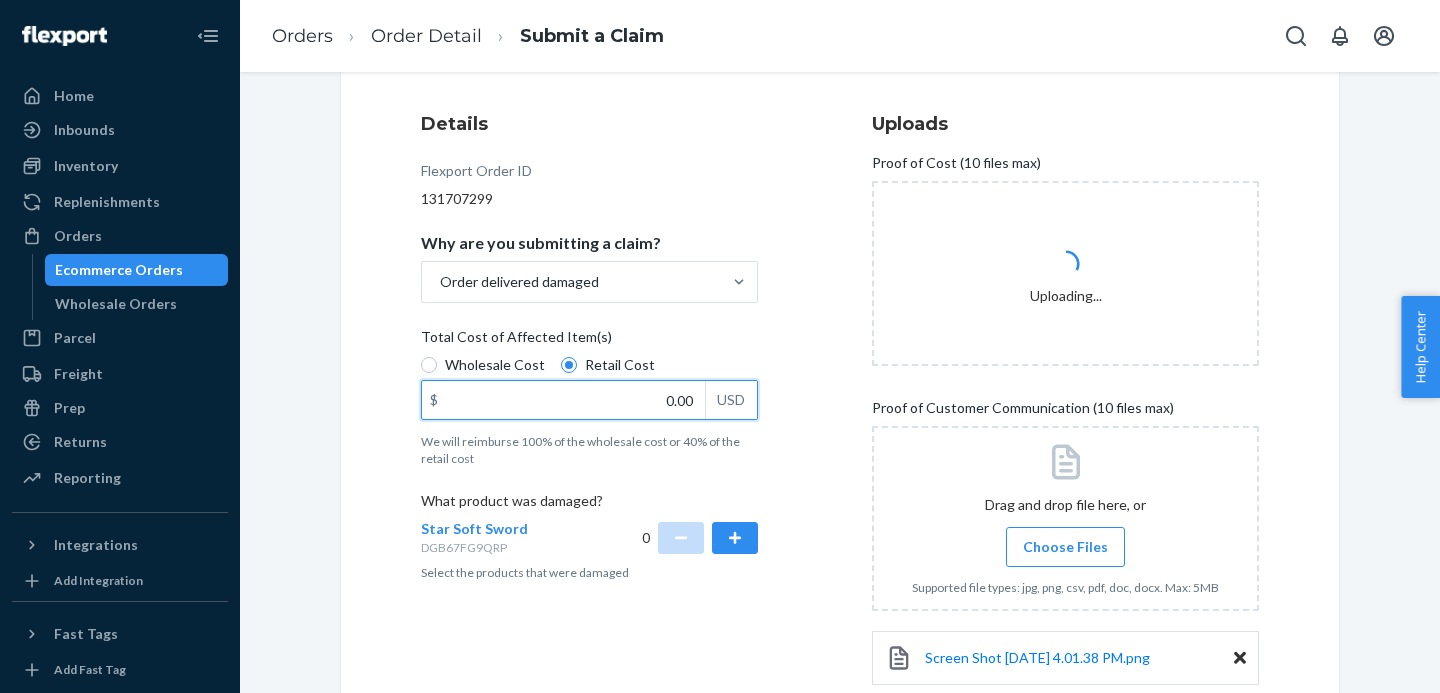 click on "0.00" at bounding box center (563, 400) 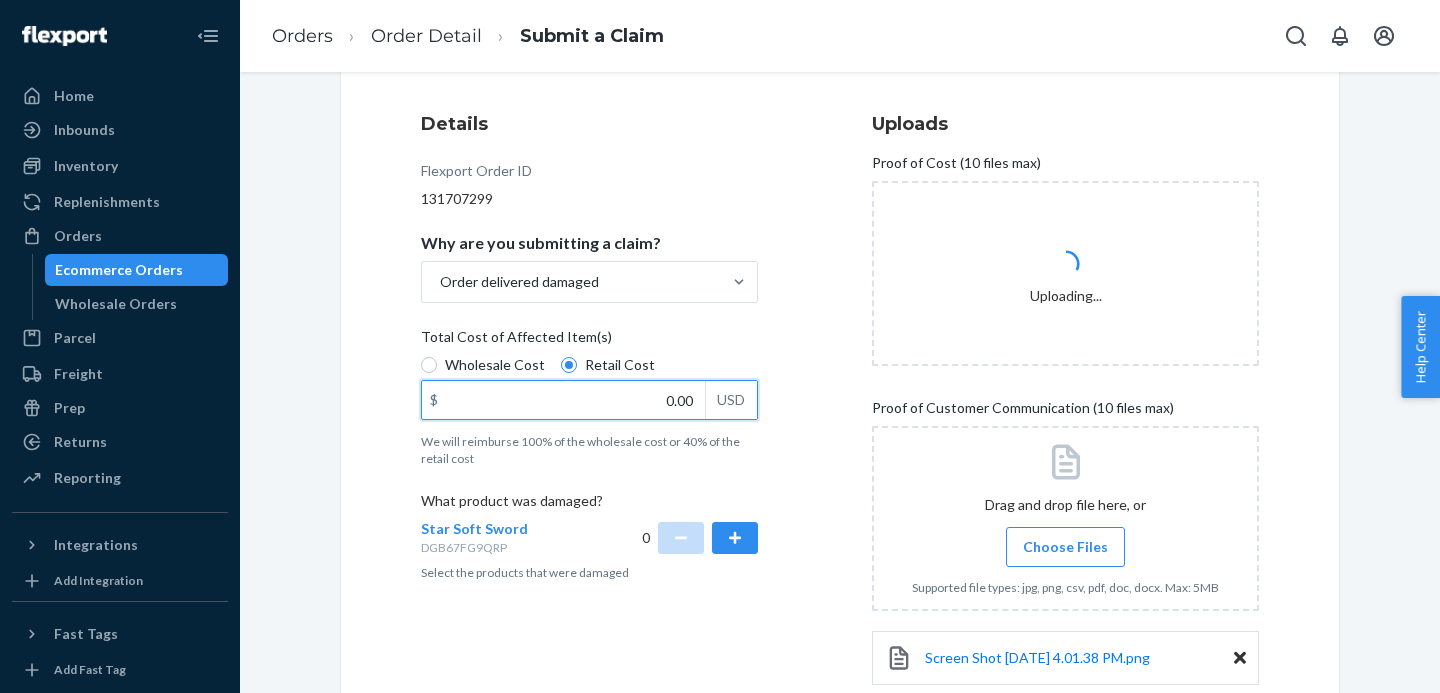 click on "0.00" at bounding box center [563, 400] 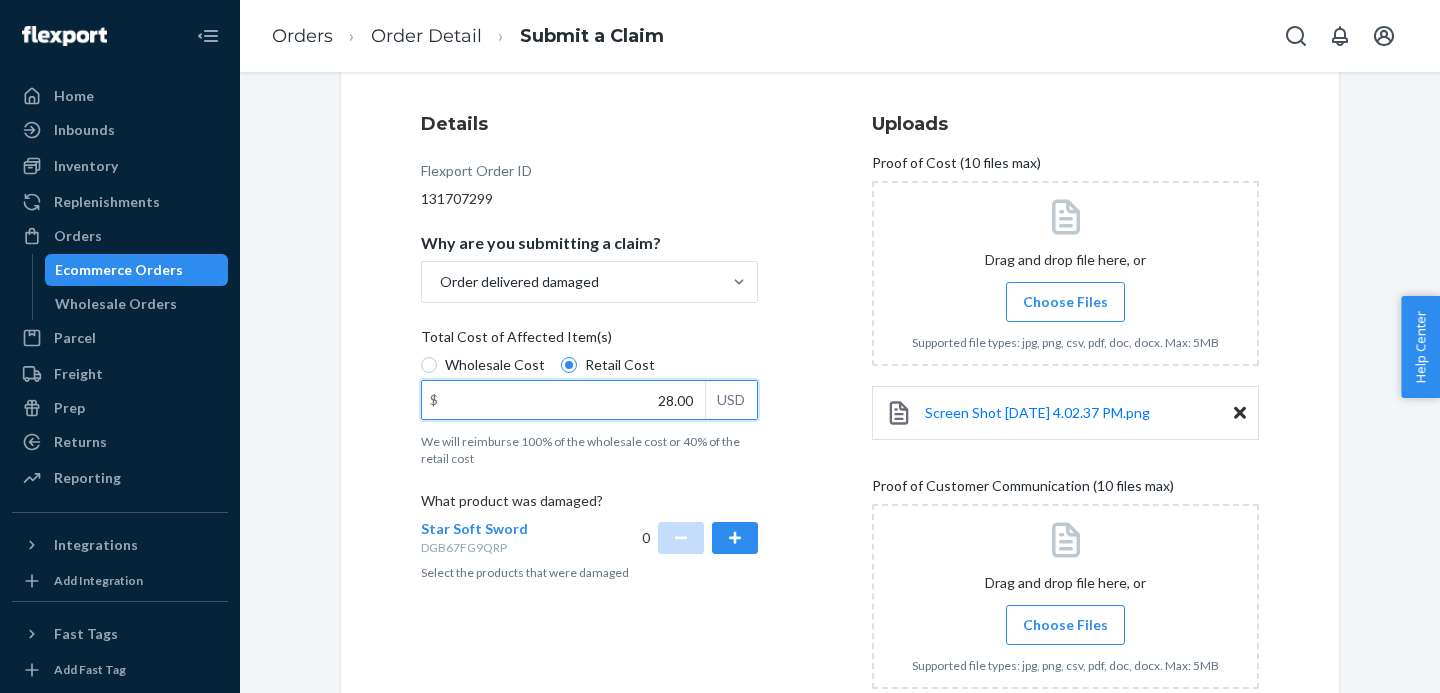 type on "28.00" 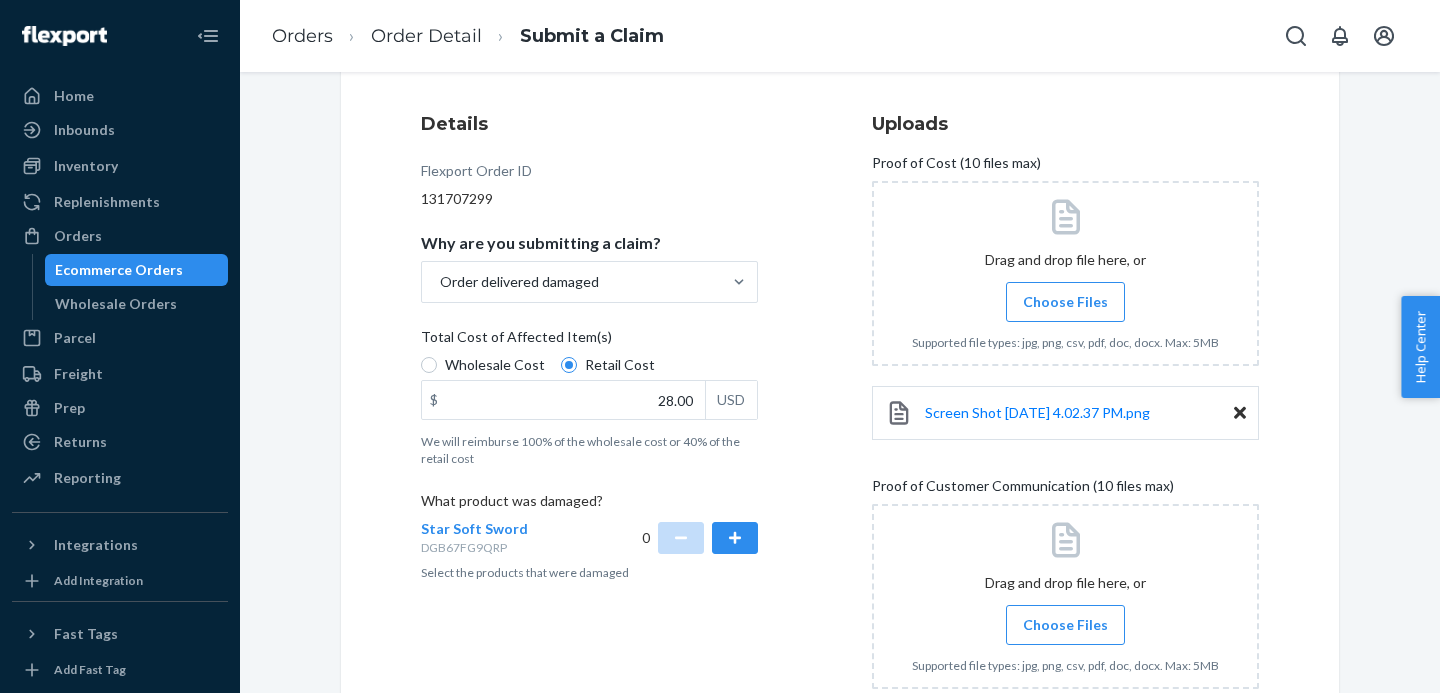 click on "Details Flexport Order ID 131707299 Why are you submitting a claim? Order delivered damaged Total Cost of Affected Item(s) Wholesale Cost Retail Cost $ 28.00 USD We will reimburse 100% of the wholesale cost or 40% of the retail cost What product was damaged? Star Soft Sword DGB67FG9QRP 0 Select the products that were damaged Uploads Proof of Cost (10 files max) Drag and drop file here, or Choose Files Supported file types: jpg, png, csv, pdf, doc, docx.  Max: 5MB Screen Shot [DATE] 4.02.37 PM.png Proof of Customer Communication (10 files max) Drag and drop file here, or Choose Files Supported file types: jpg, png, csv, pdf, doc, docx.  Max: 5MB Screen Shot [DATE] 4.01.38 PM.png Screen Shot [DATE] 4.01.45 PM.png Screen Shot [DATE] 4.01.51 PM.png Screen Shot [DATE] 4.01.58 PM.png Customer Invoice PDF (10 files max) Drag and drop file here, or Choose Files Supported file types: jpg, png, csv, pdf, doc, docx.  Max: 5MB Upload customer invoice PDF for DHL/USPS shipments" at bounding box center [840, 699] 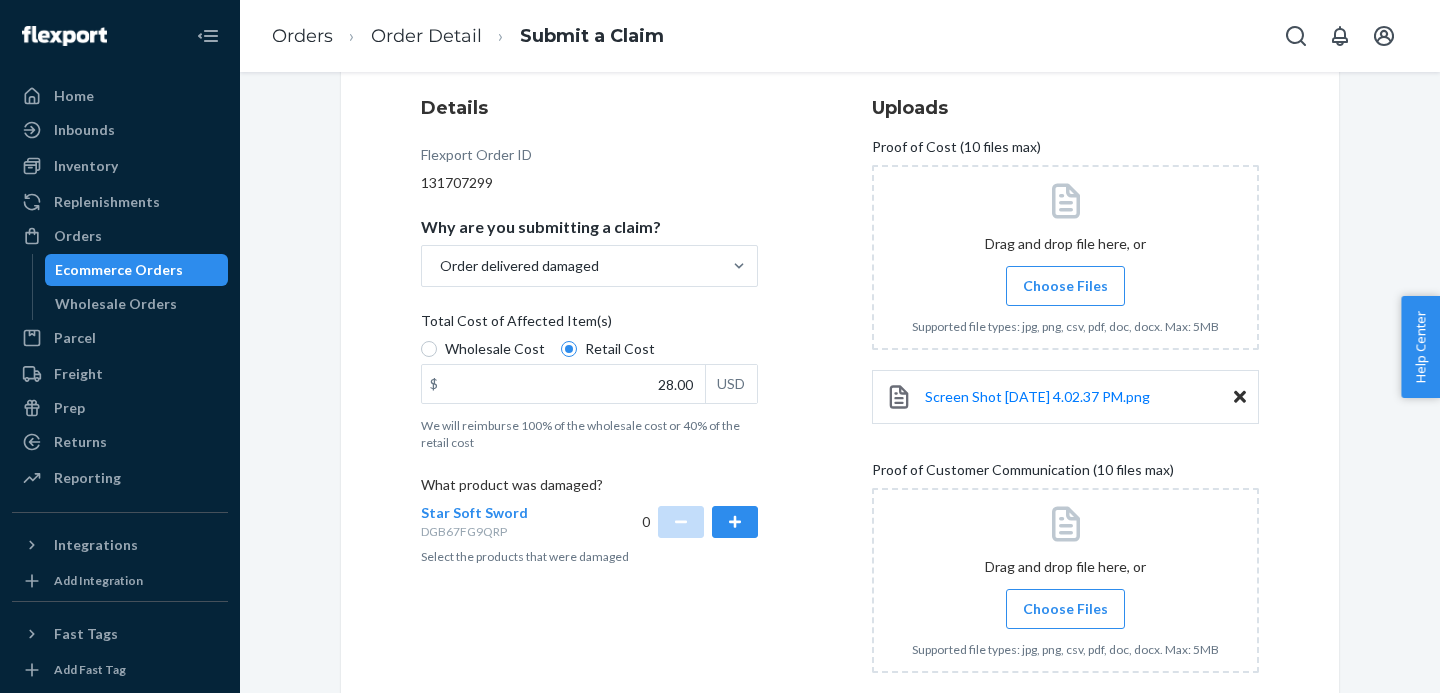 scroll, scrollTop: 245, scrollLeft: 0, axis: vertical 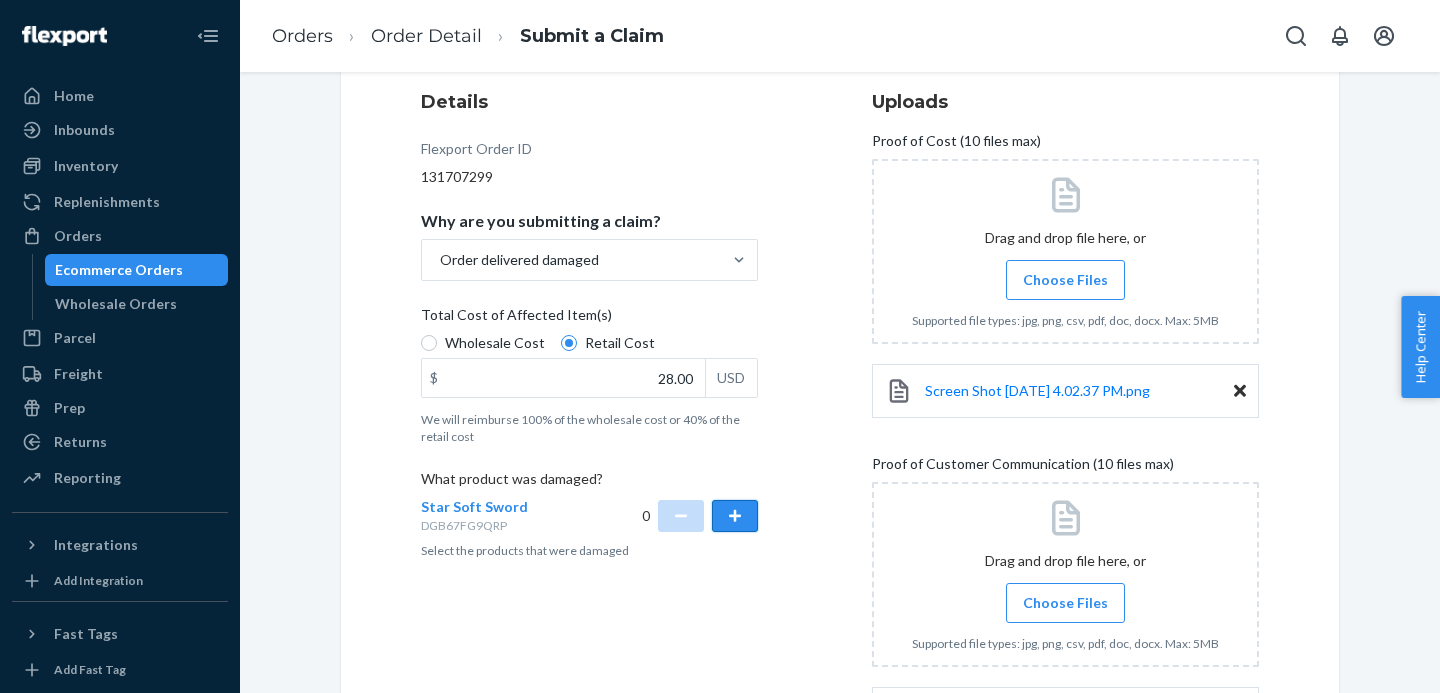 click at bounding box center (735, 516) 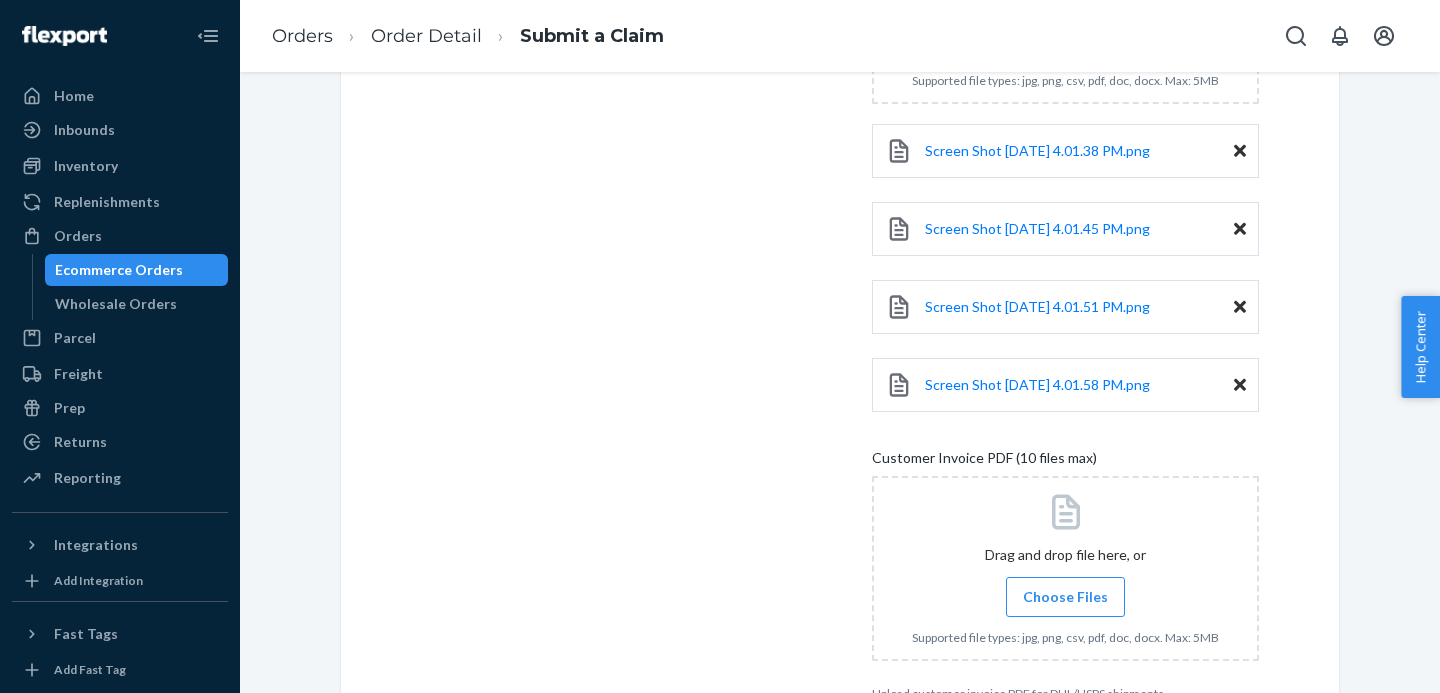 scroll, scrollTop: 887, scrollLeft: 0, axis: vertical 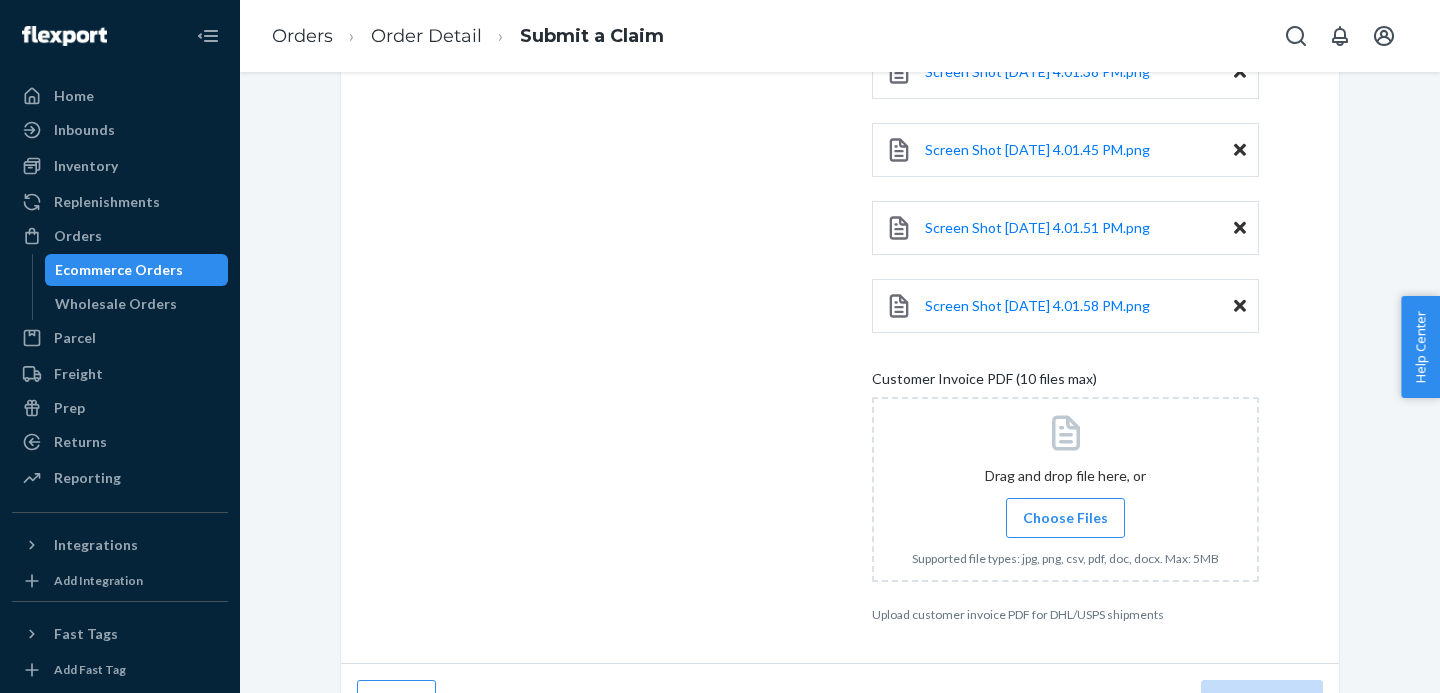 click at bounding box center (1065, 489) 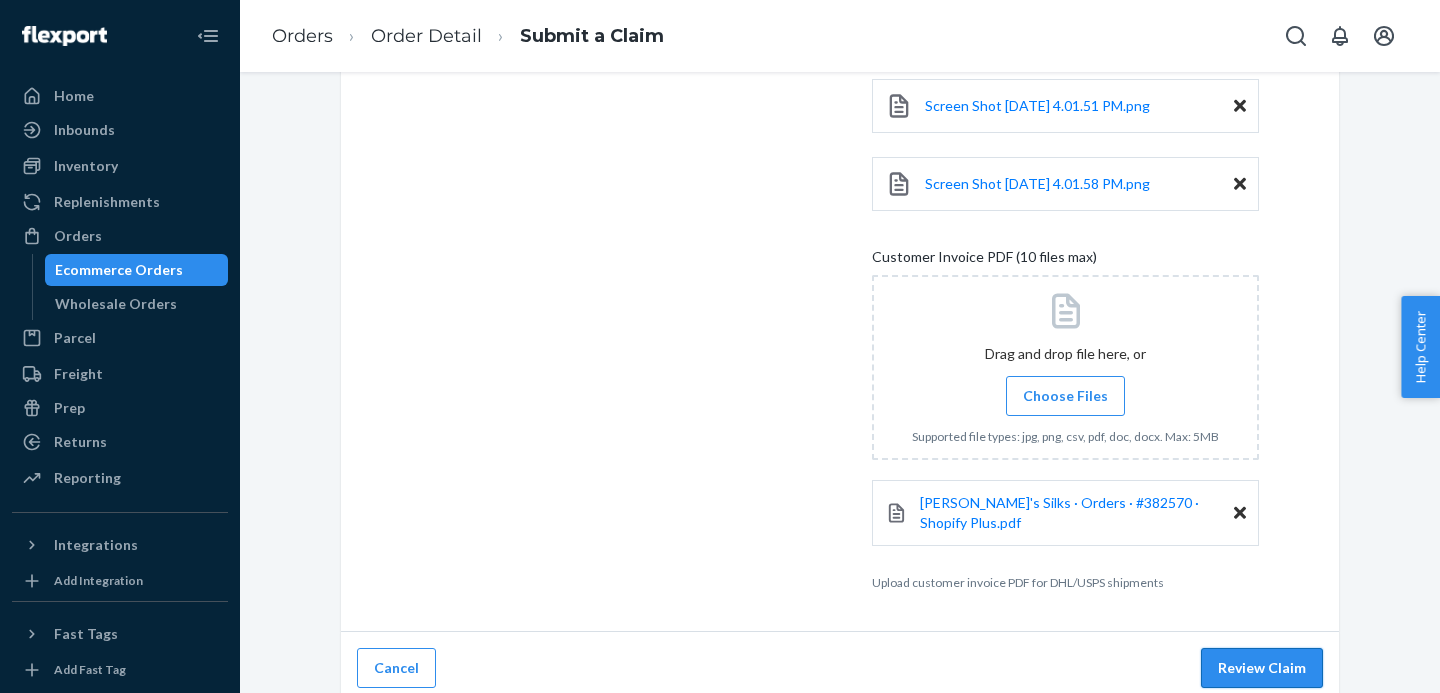 click on "Review Claim" at bounding box center (1262, 668) 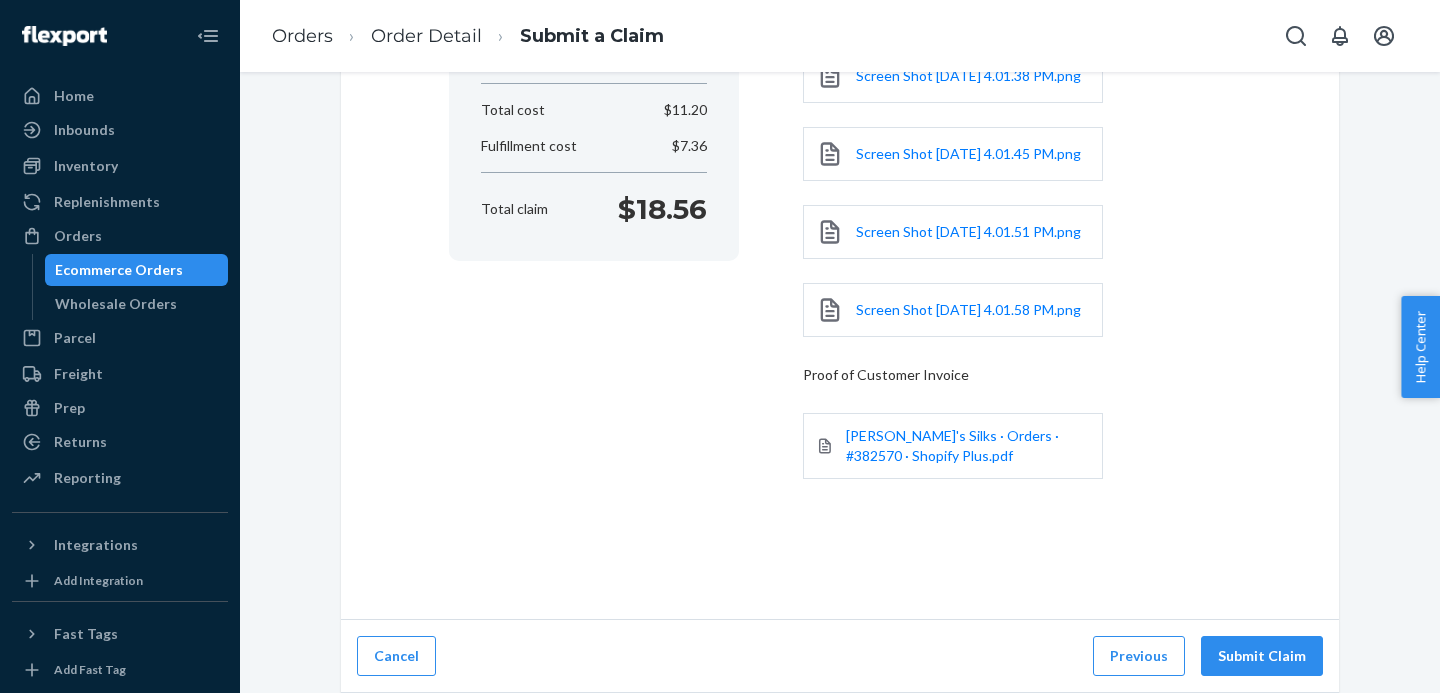 scroll, scrollTop: 494, scrollLeft: 0, axis: vertical 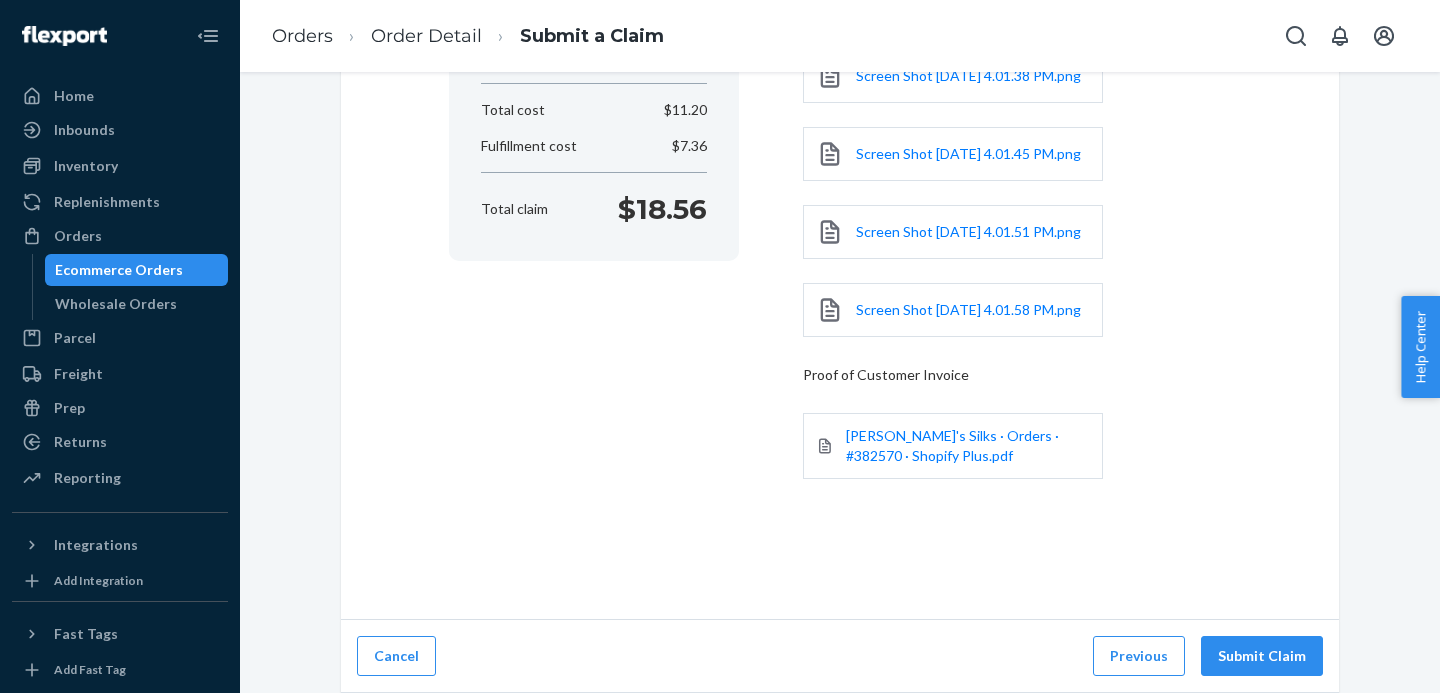 click on "Submit Claim" at bounding box center (1262, 656) 